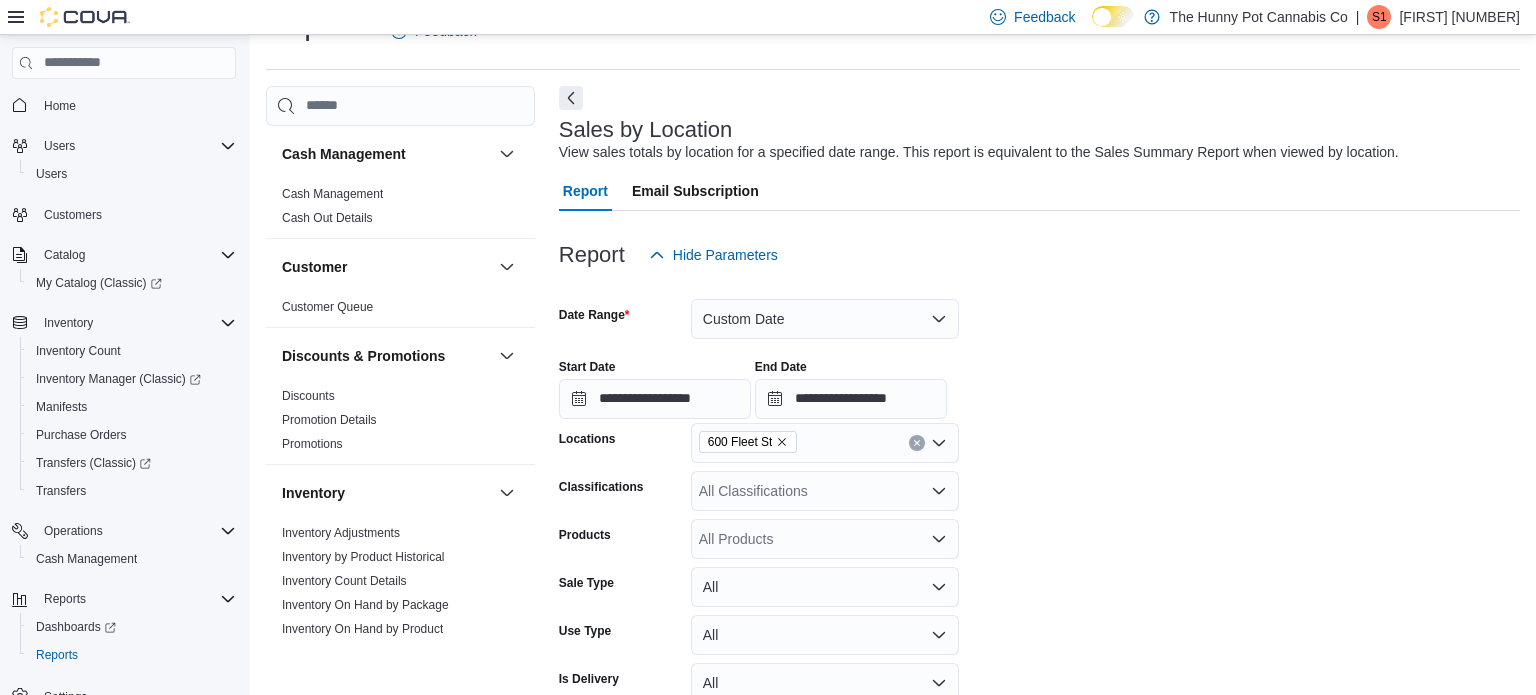 scroll, scrollTop: 46, scrollLeft: 0, axis: vertical 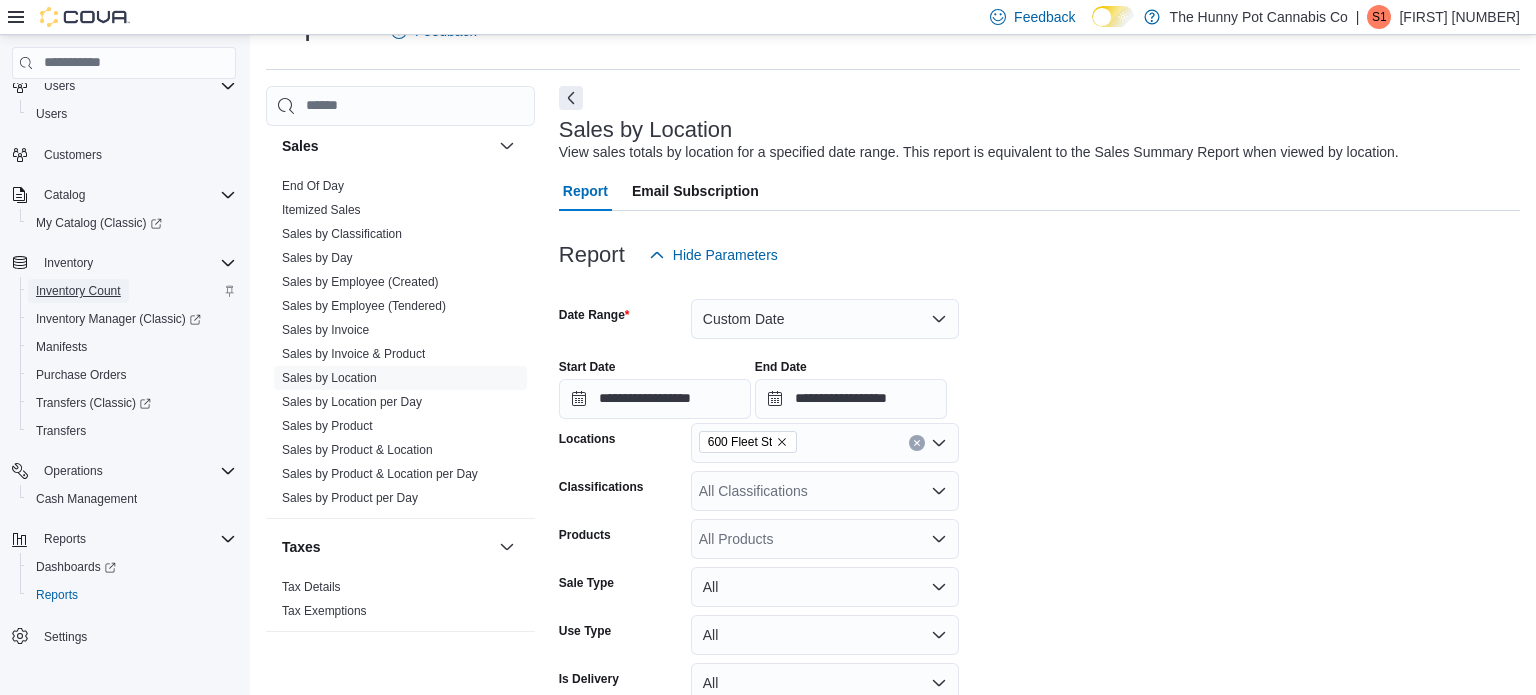 click on "Inventory Count" at bounding box center (78, 291) 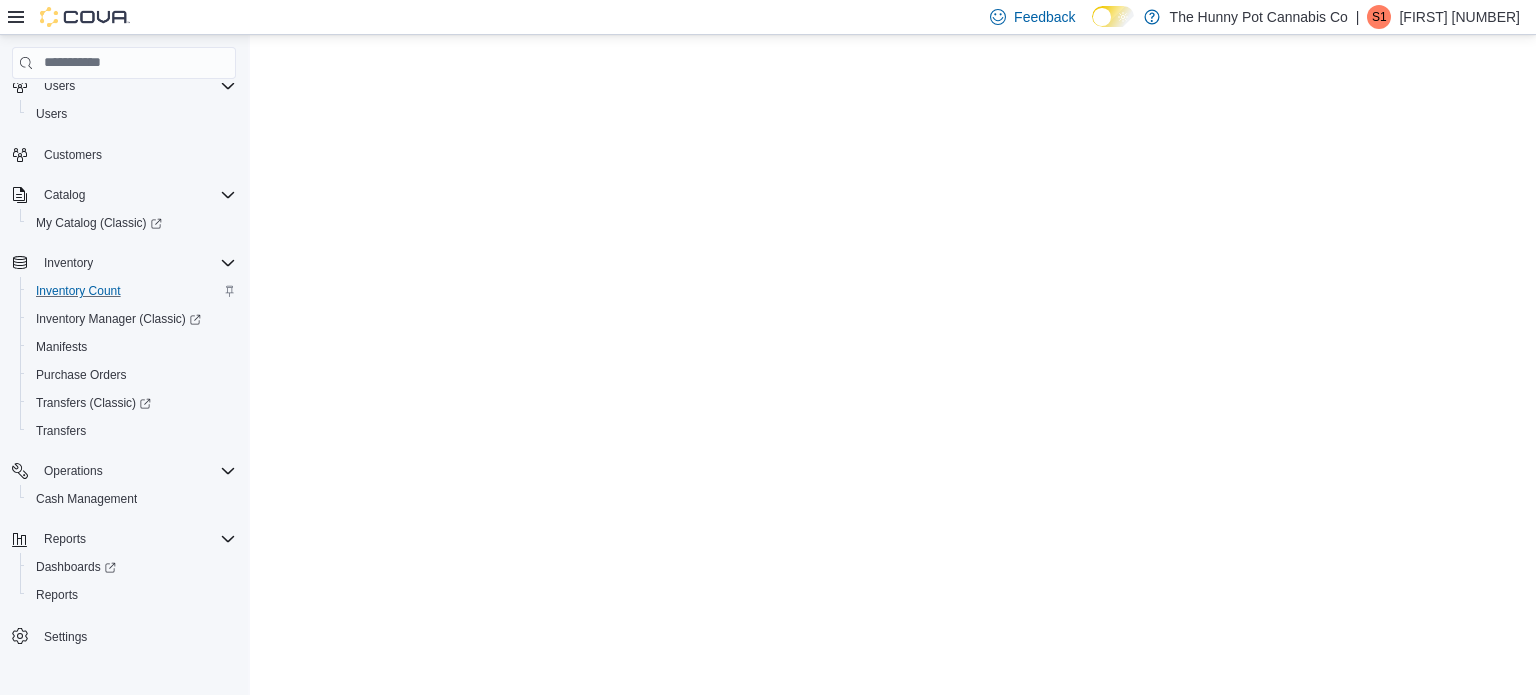 scroll, scrollTop: 0, scrollLeft: 0, axis: both 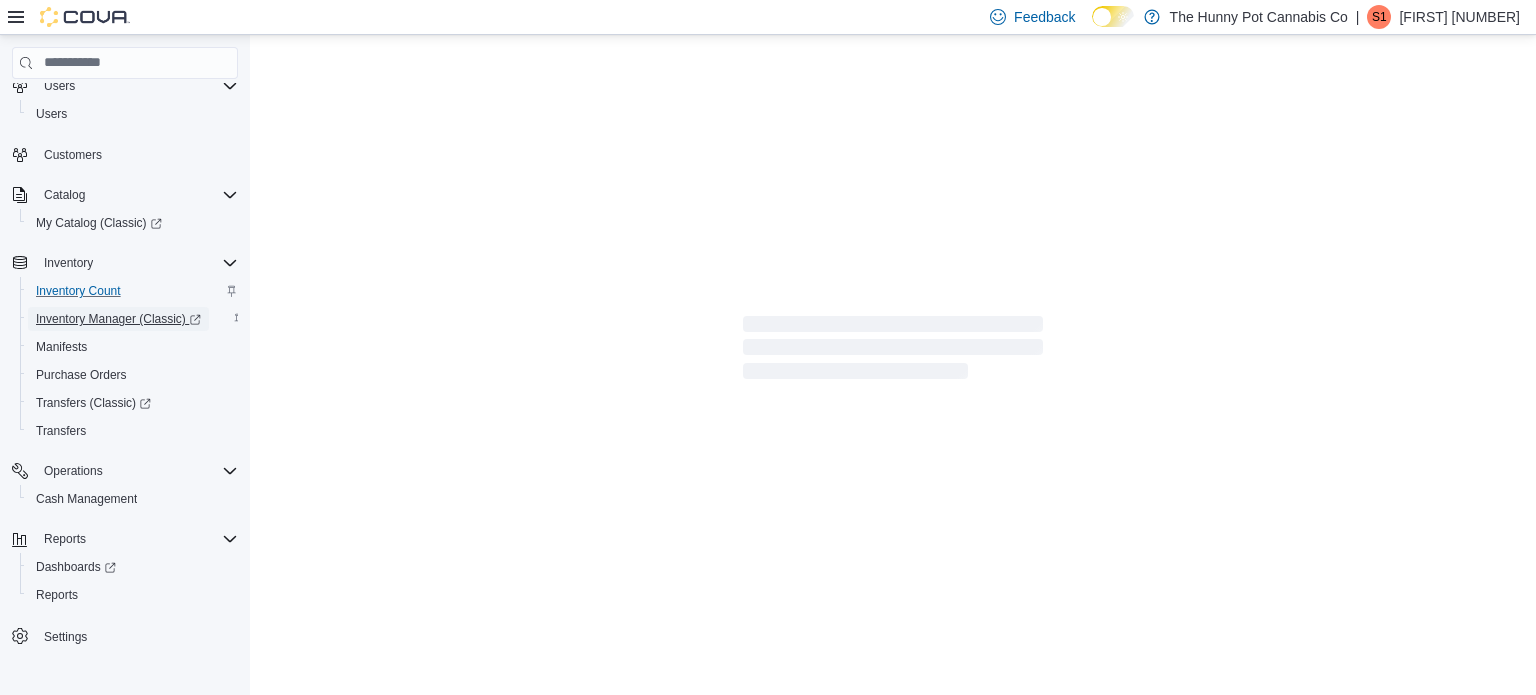 click on "Inventory Manager (Classic)" at bounding box center (118, 319) 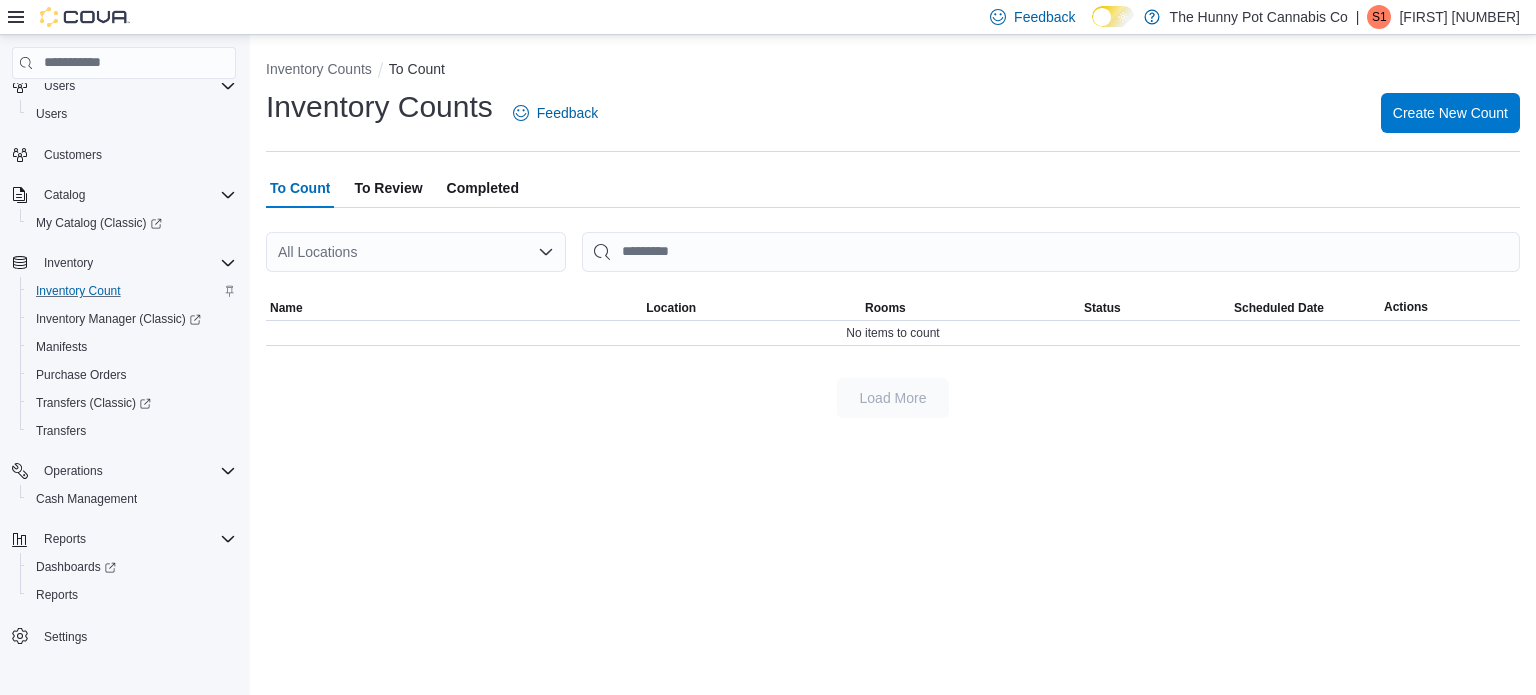 click on "Inventory Count" at bounding box center (132, 291) 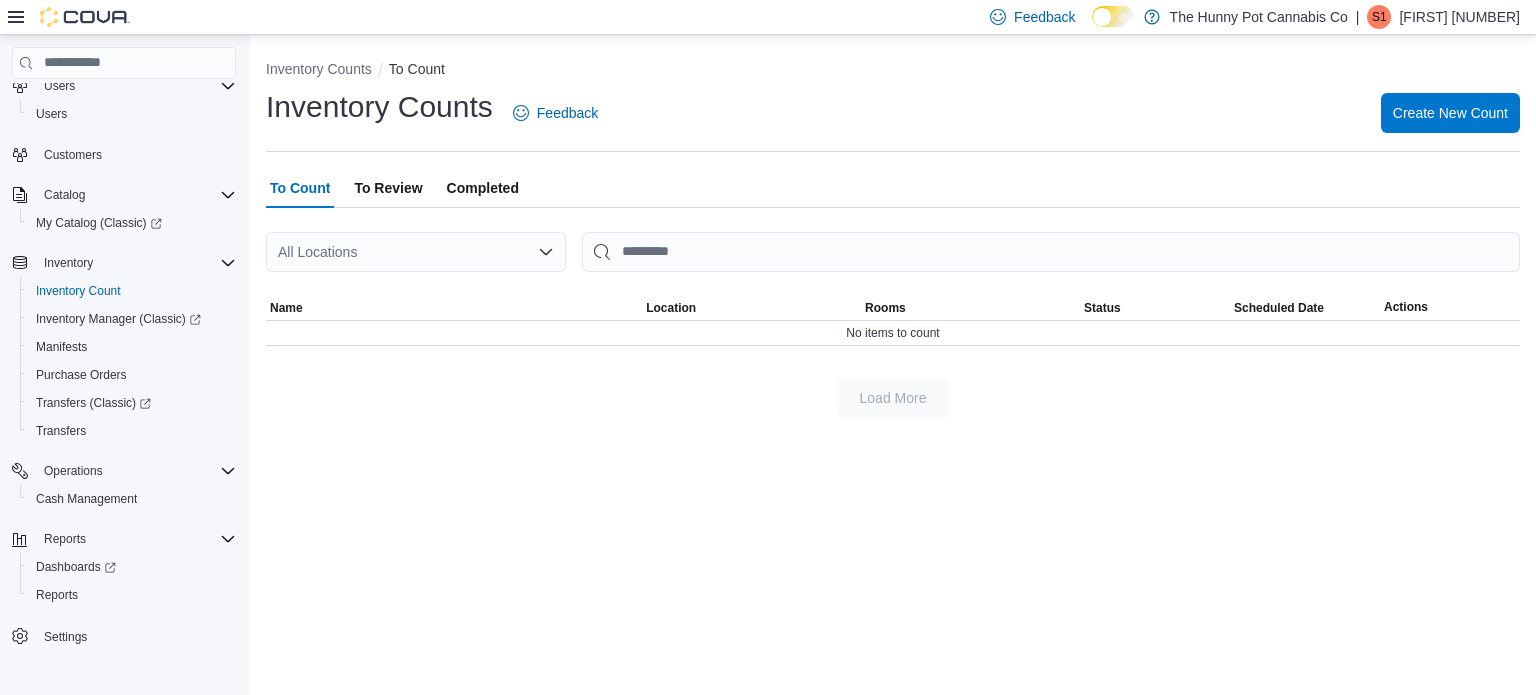 click on "All Locations" at bounding box center (416, 252) 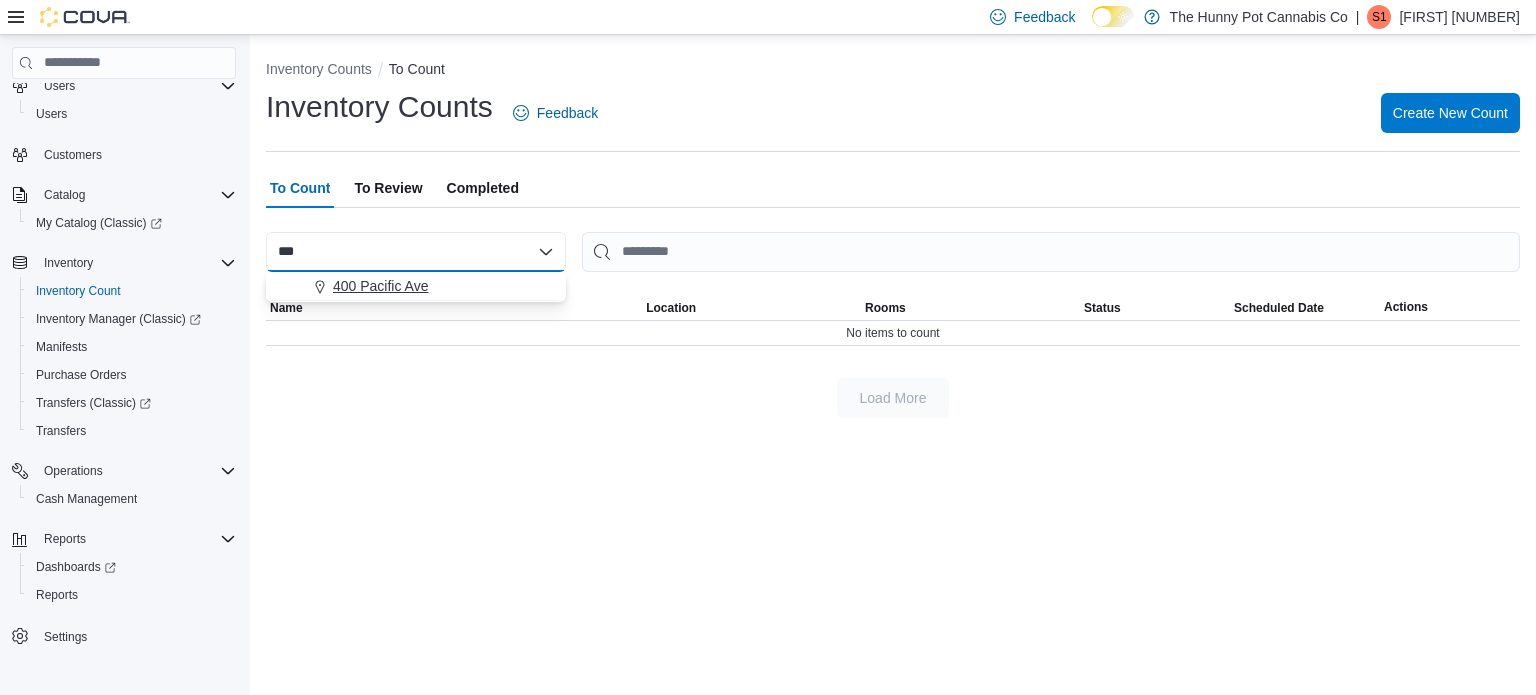 type on "***" 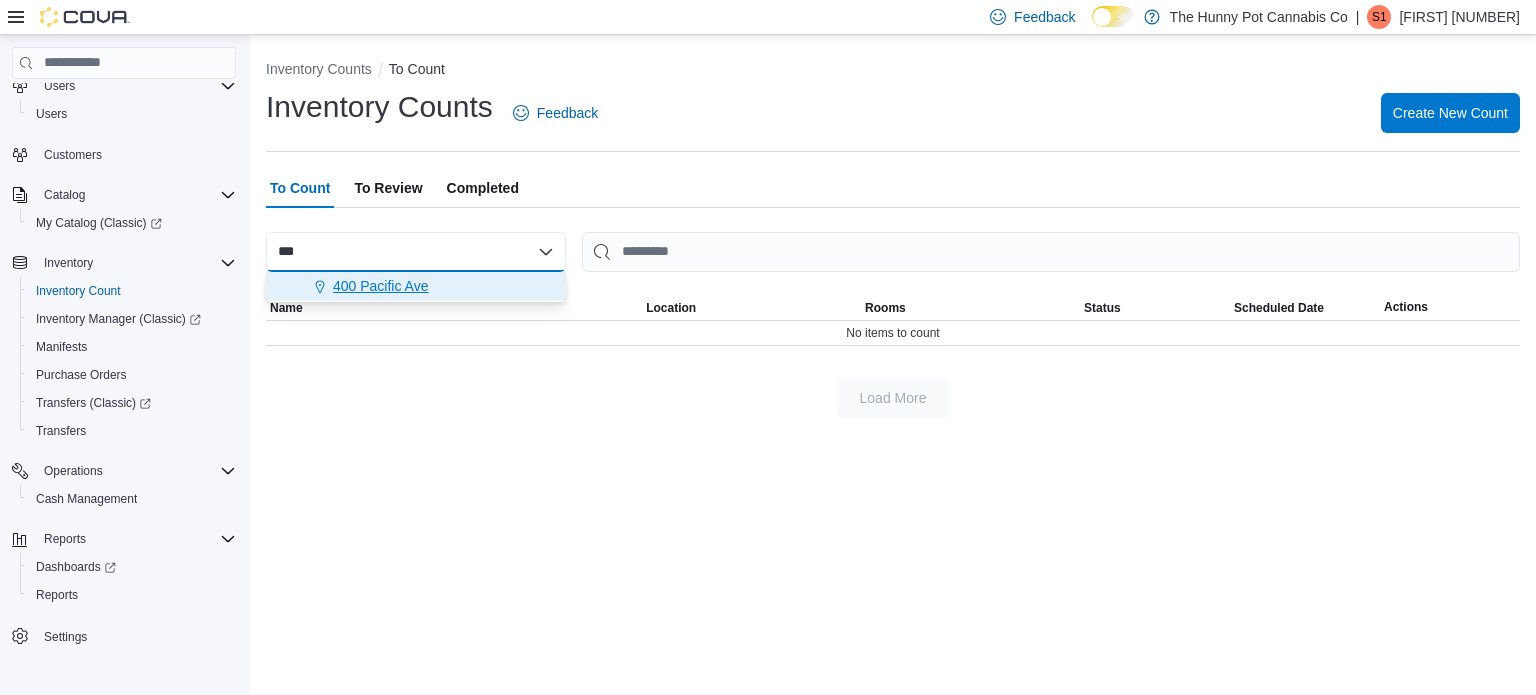 click on "400 Pacific Ave" at bounding box center [428, 286] 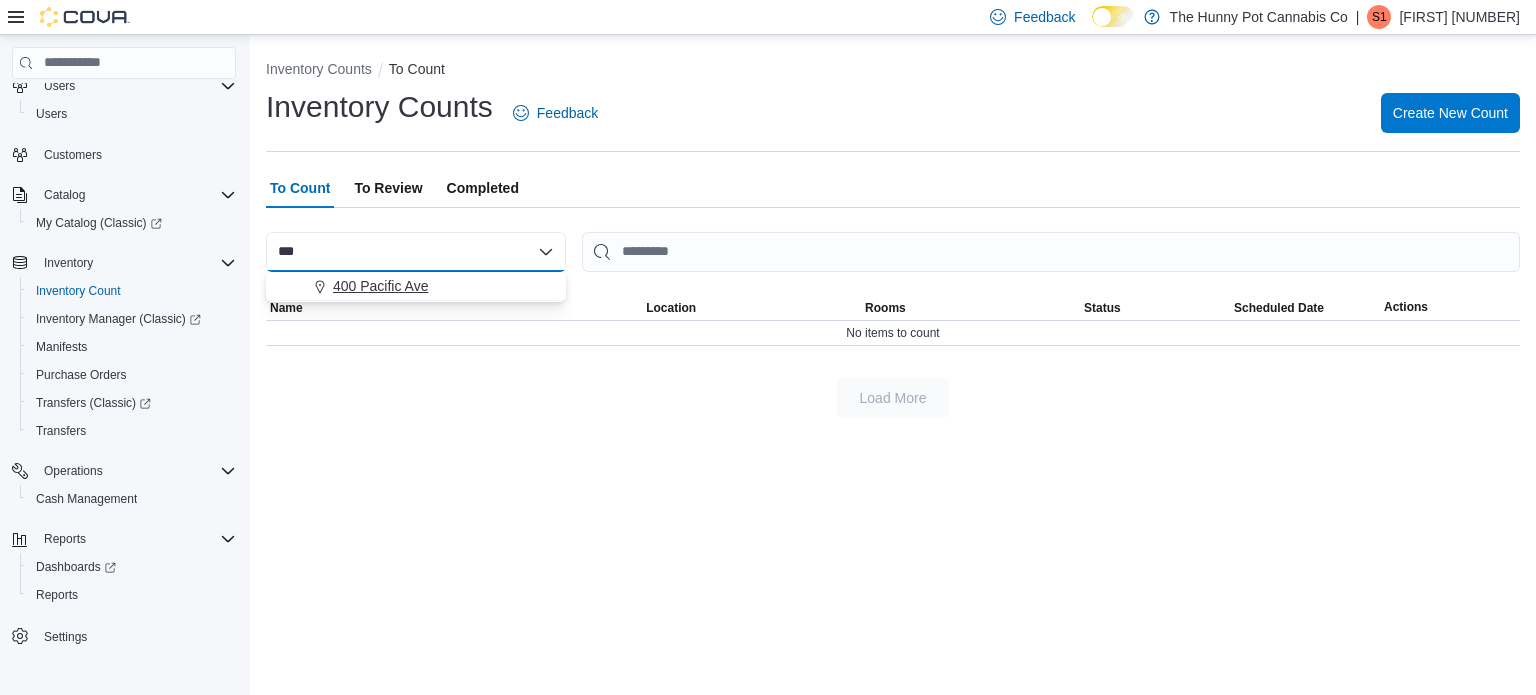 type 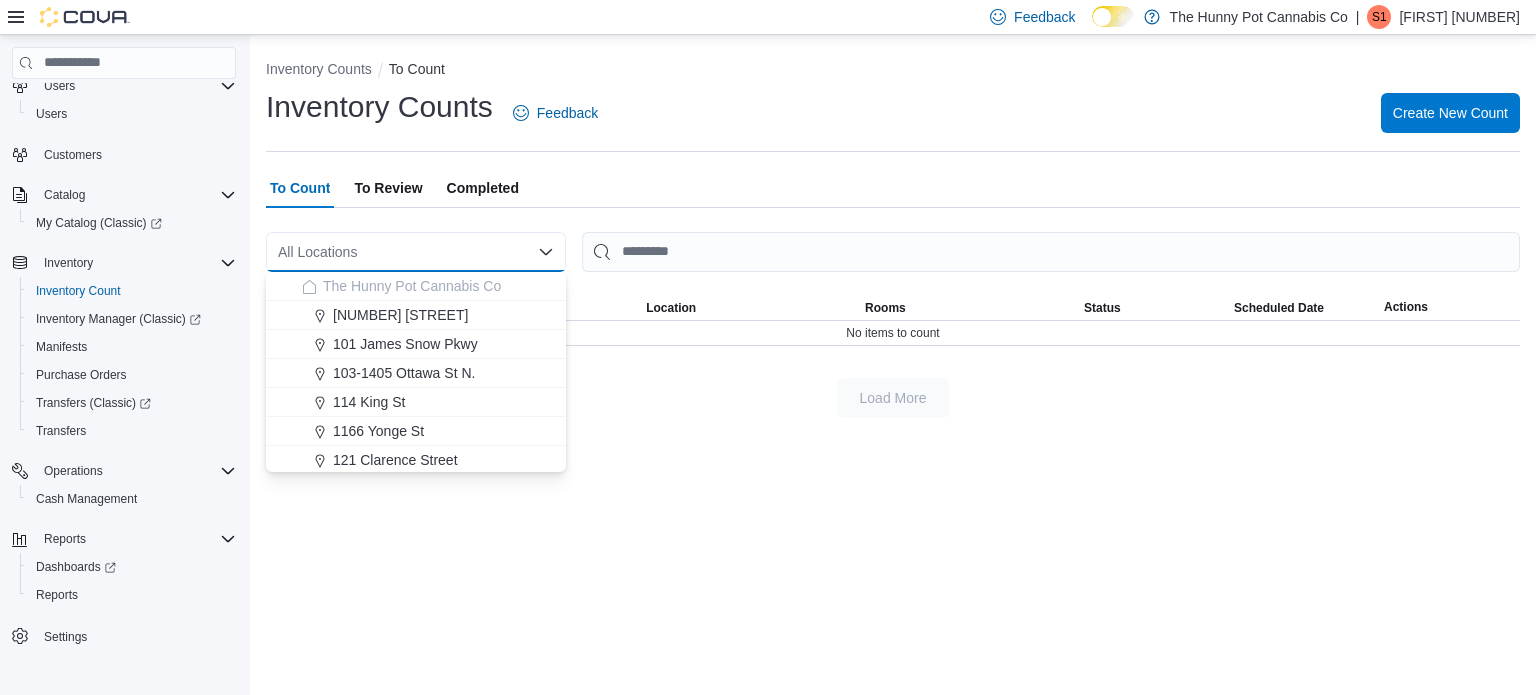 click at bounding box center (893, 220) 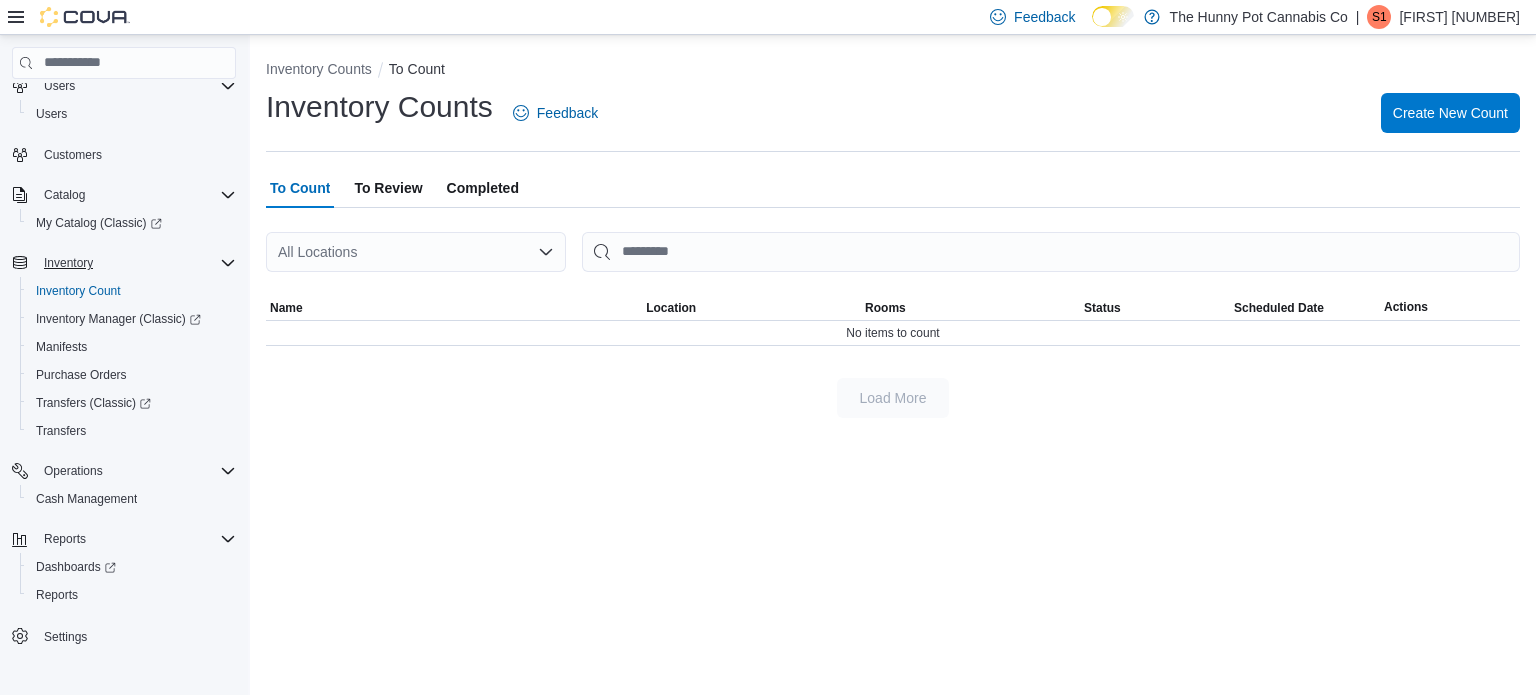 click on "Inventory" at bounding box center [136, 263] 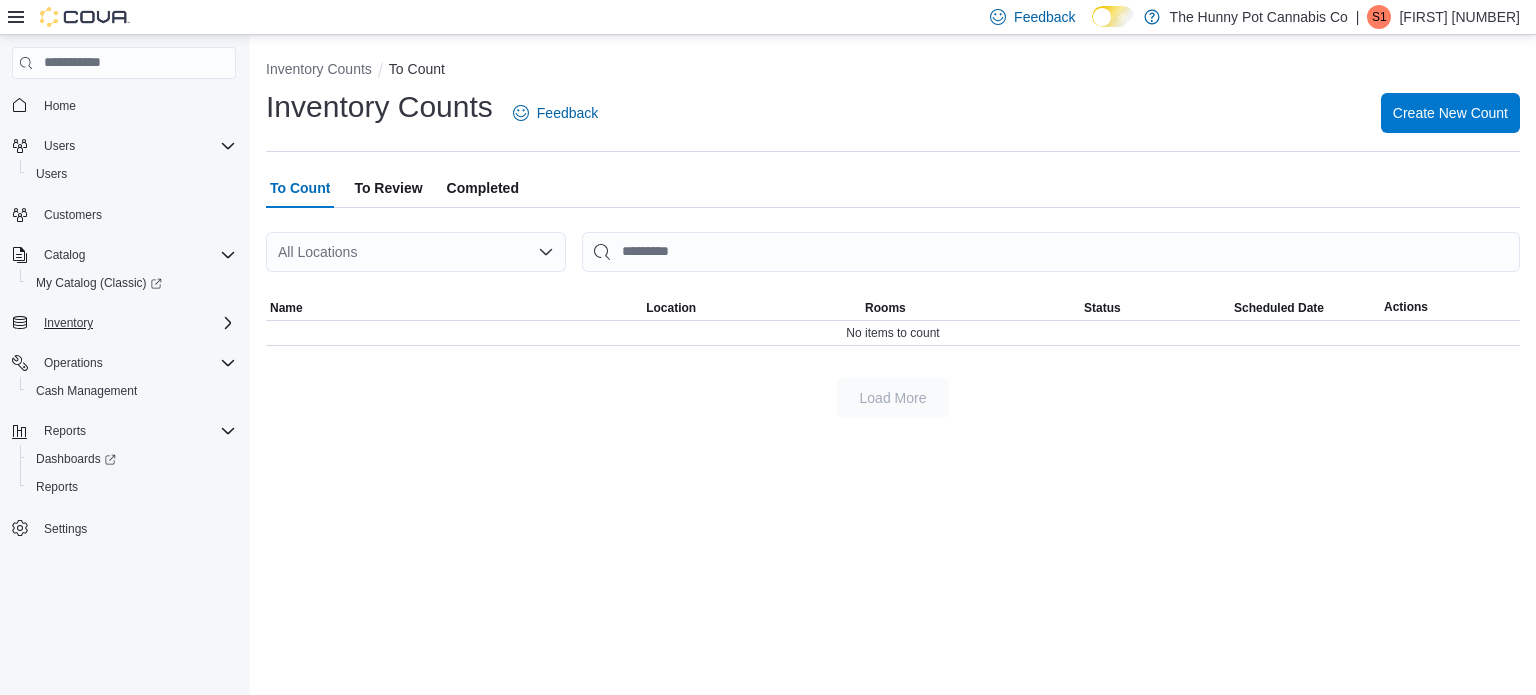 click on "Inventory" at bounding box center [136, 323] 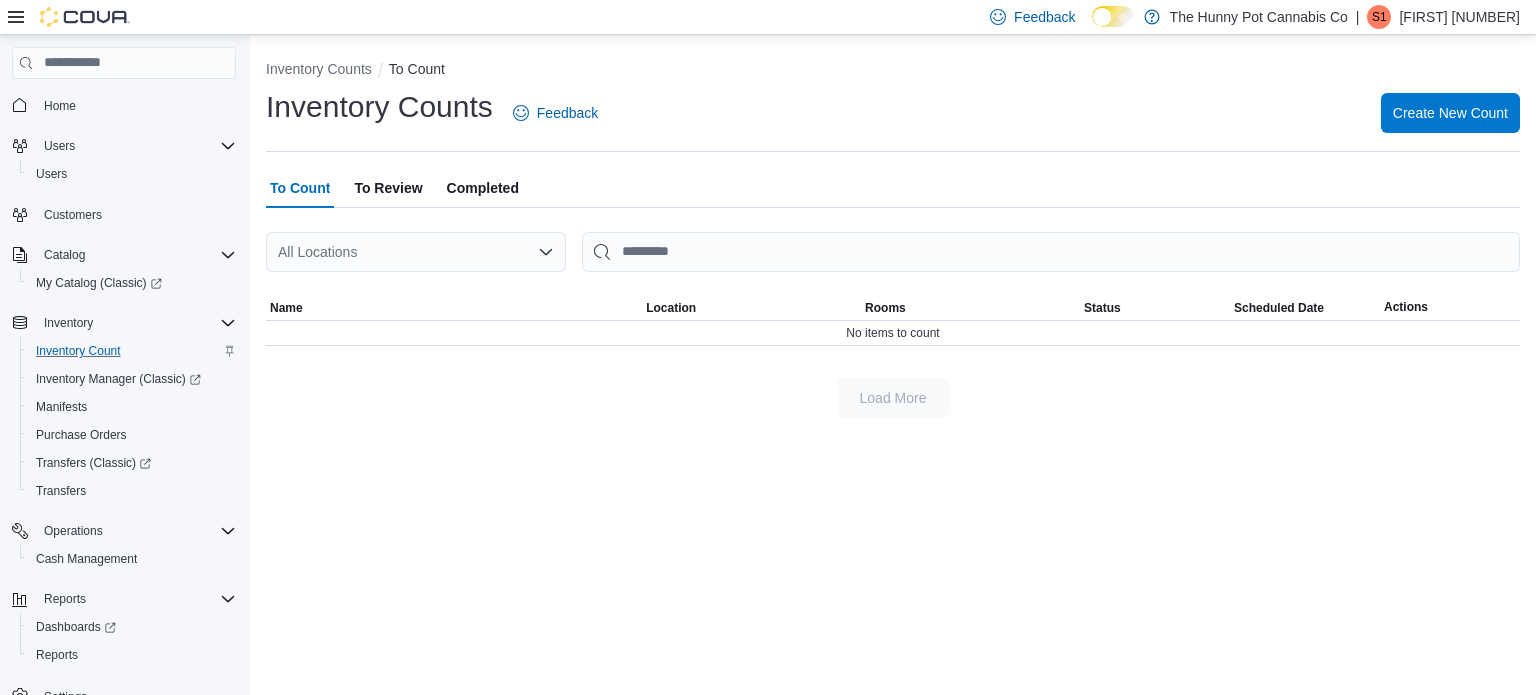click on "Inventory Count" at bounding box center (132, 351) 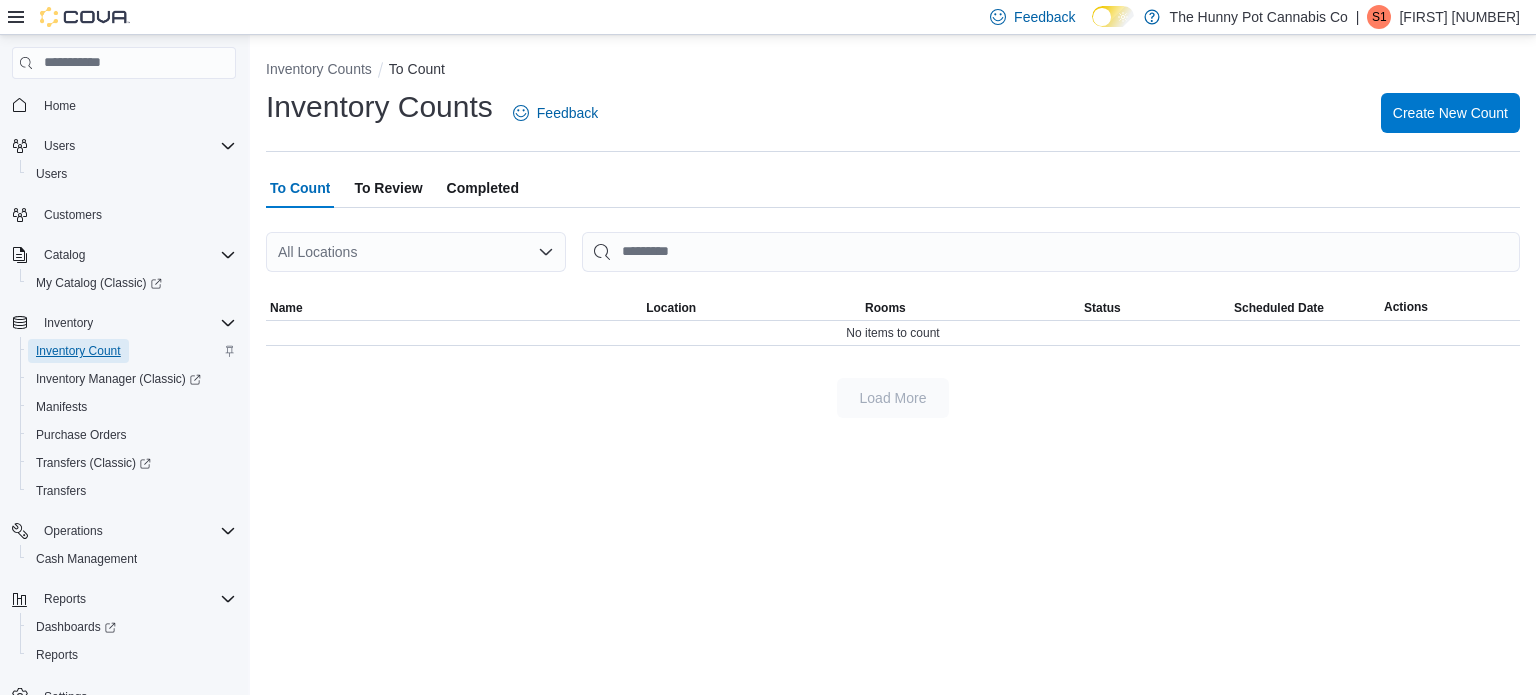click on "Inventory Count" at bounding box center (78, 351) 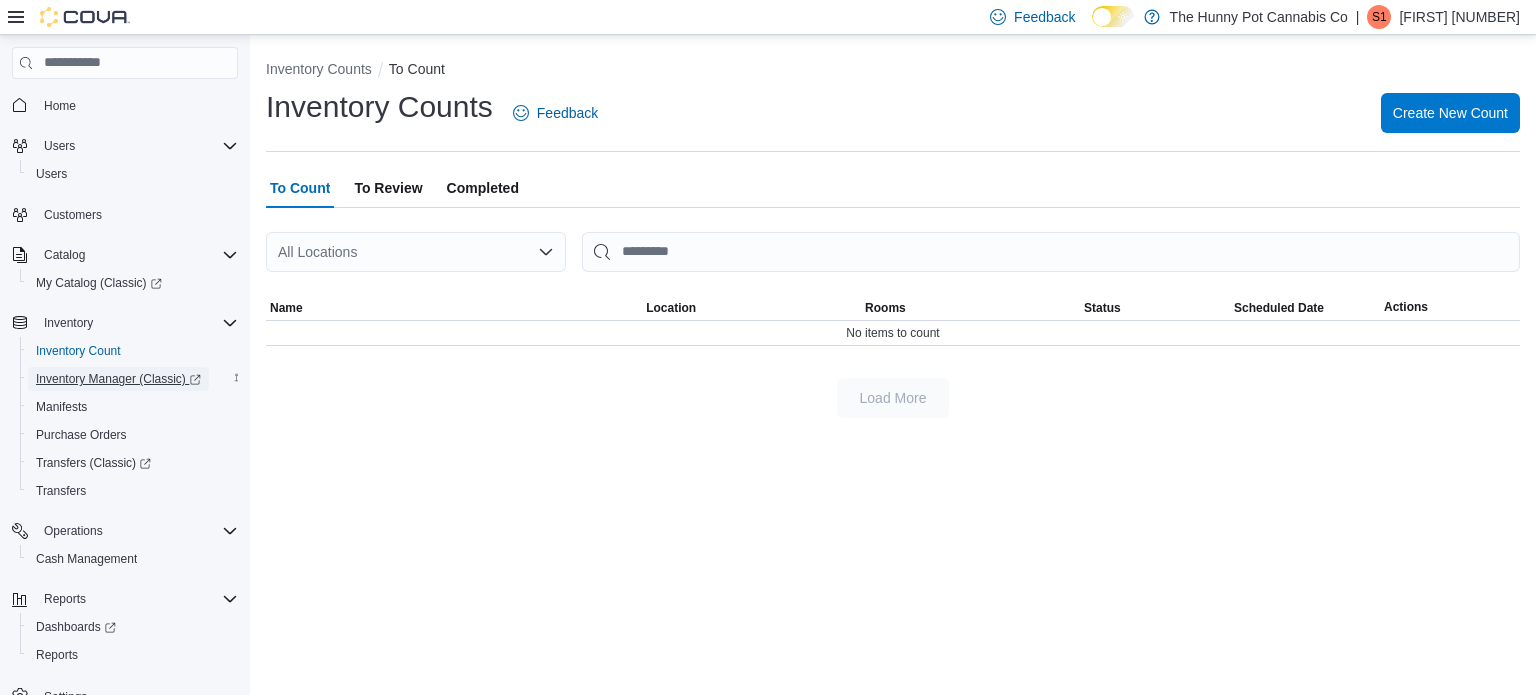 click on "Inventory Manager (Classic)" at bounding box center [118, 379] 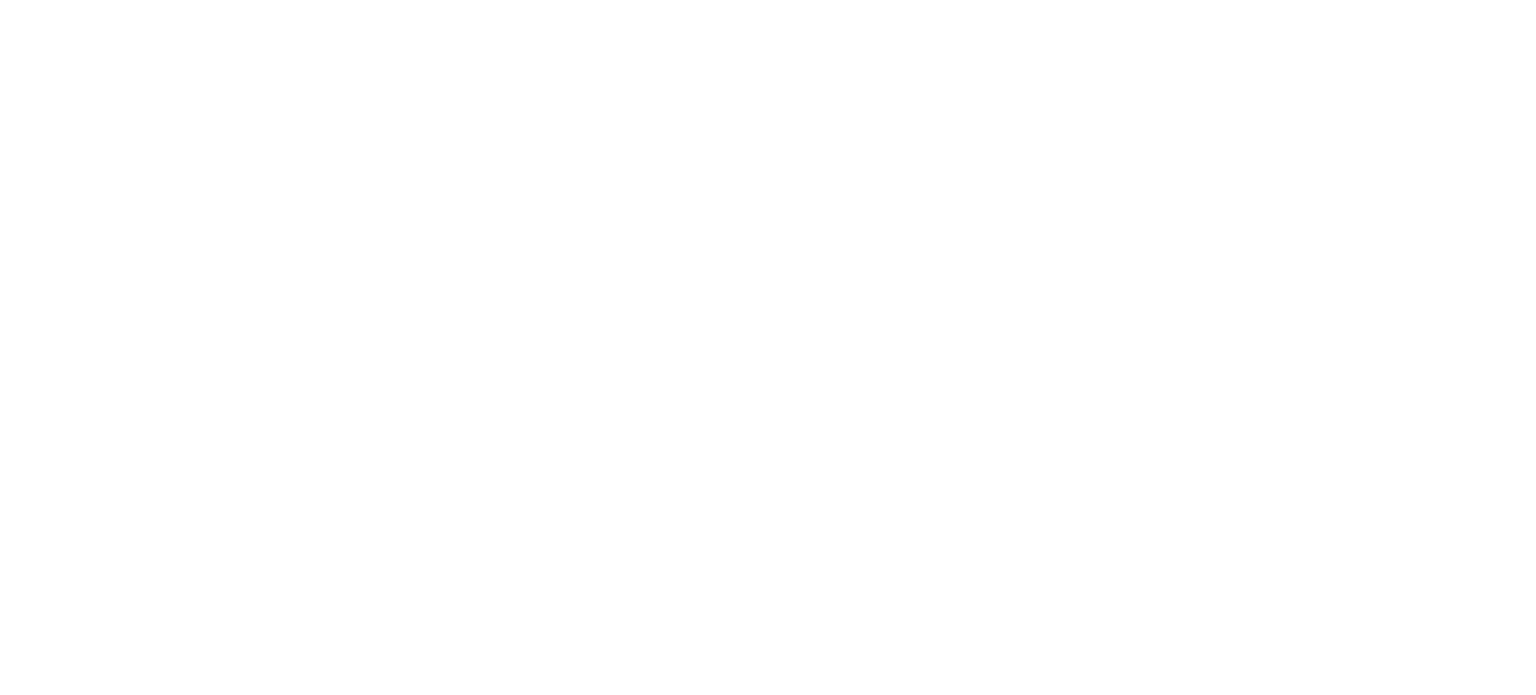 scroll, scrollTop: 0, scrollLeft: 0, axis: both 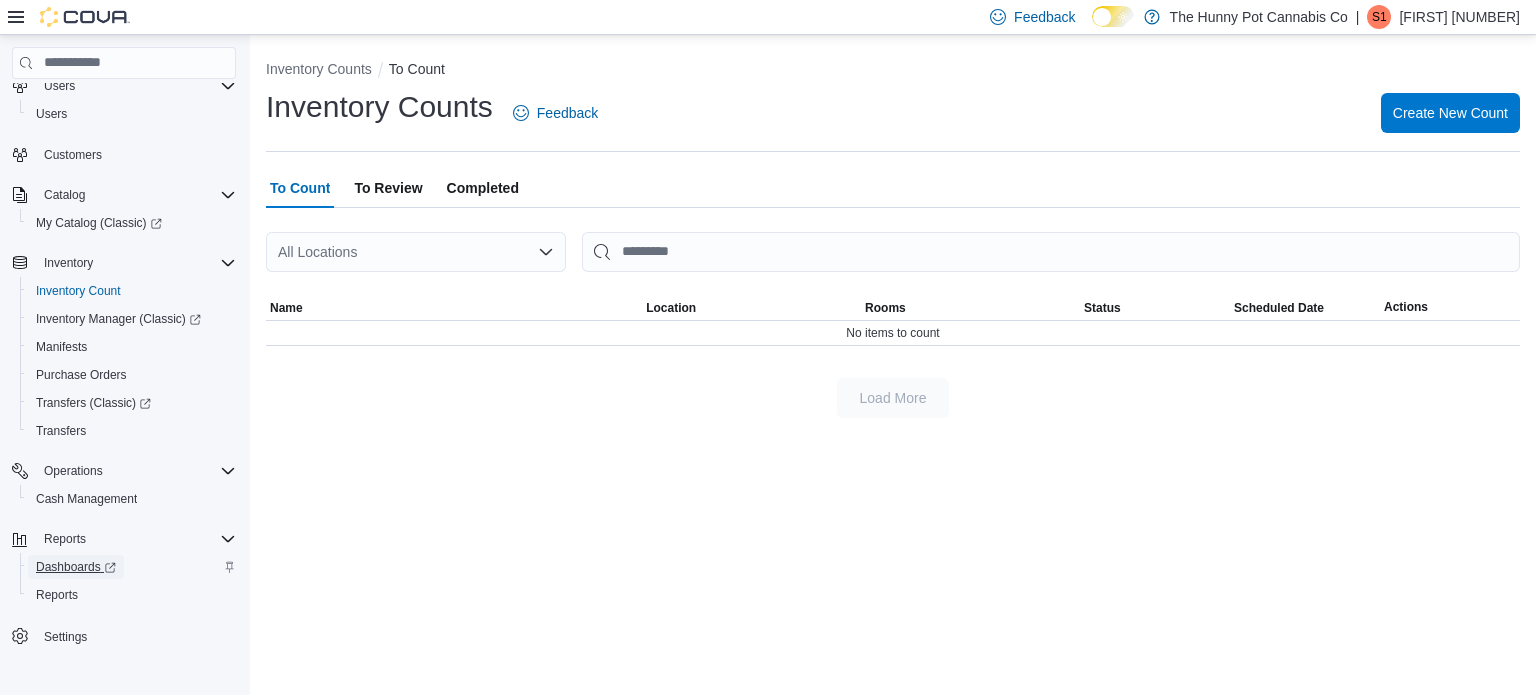 click on "Dashboards" at bounding box center [76, 567] 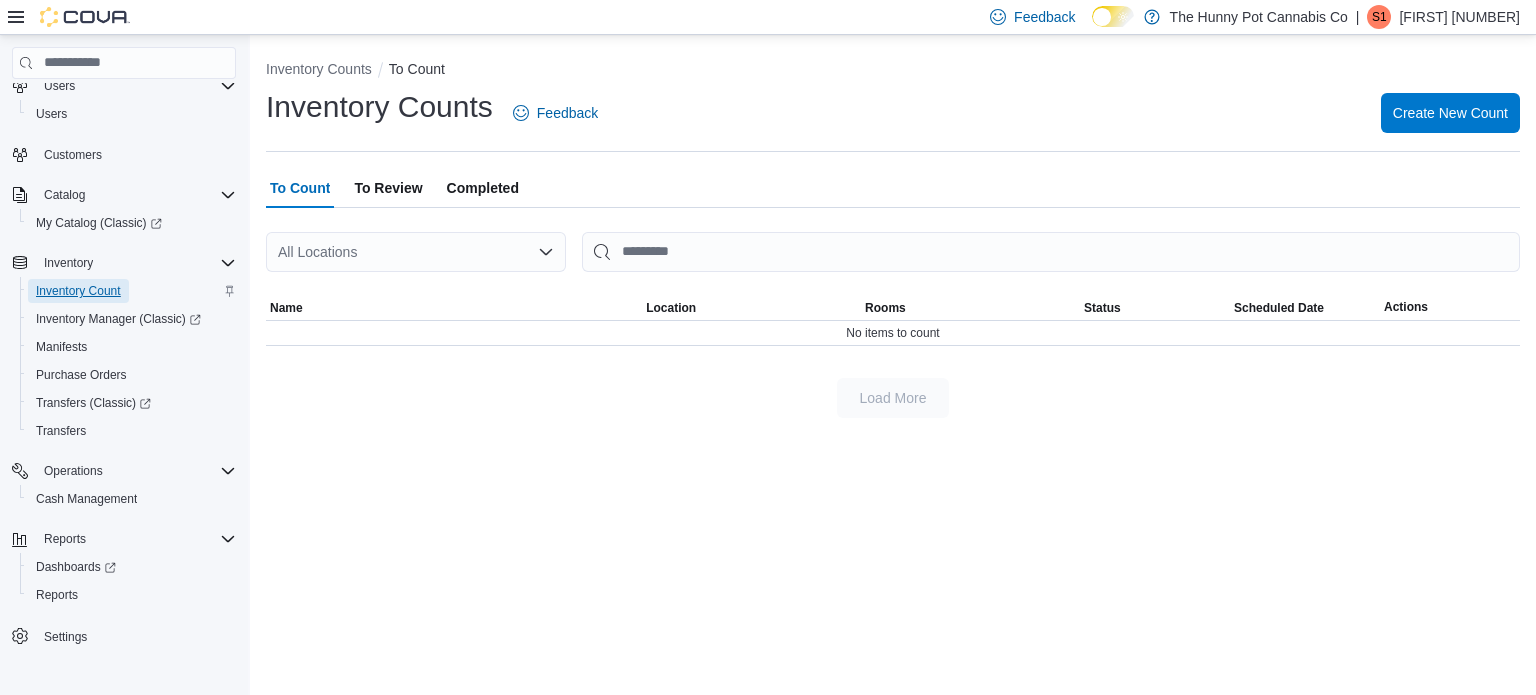click on "Inventory Count" at bounding box center [78, 291] 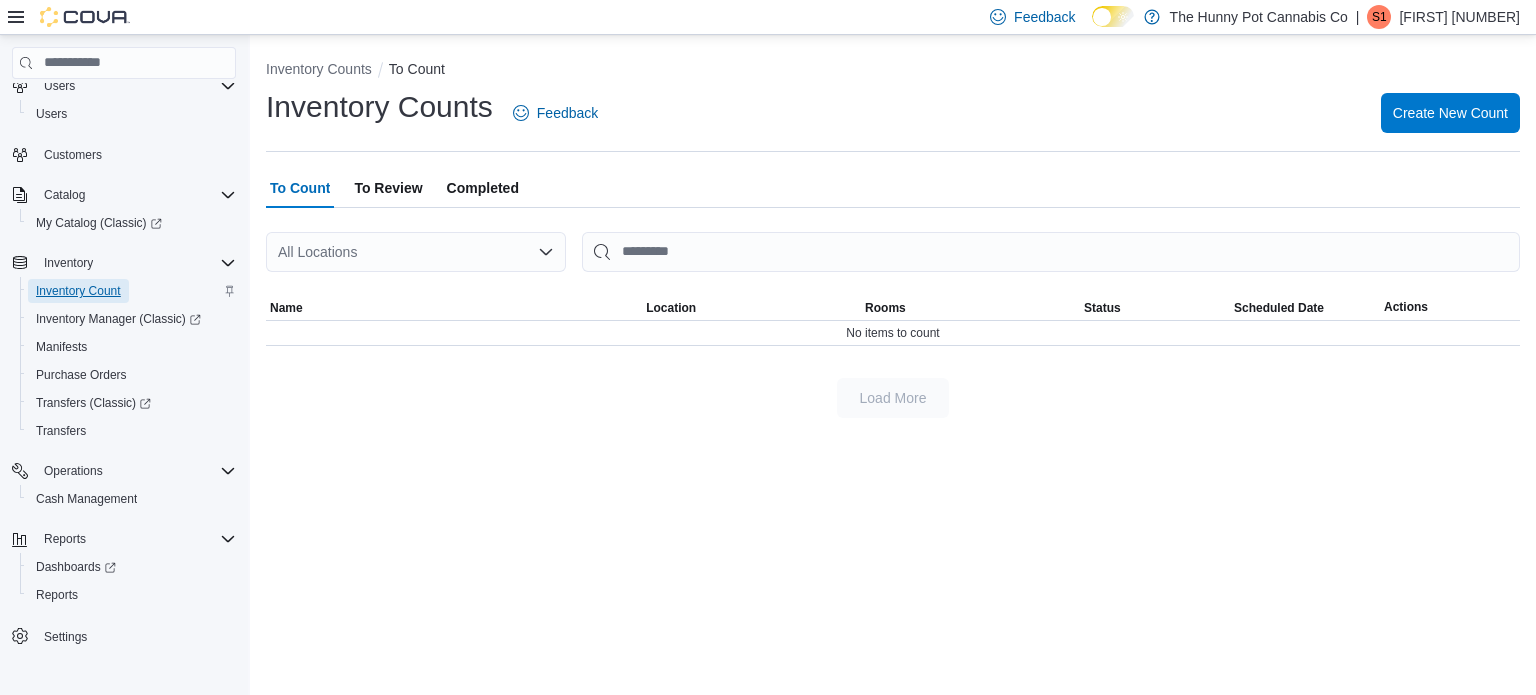 click on "Inventory Count" at bounding box center [78, 291] 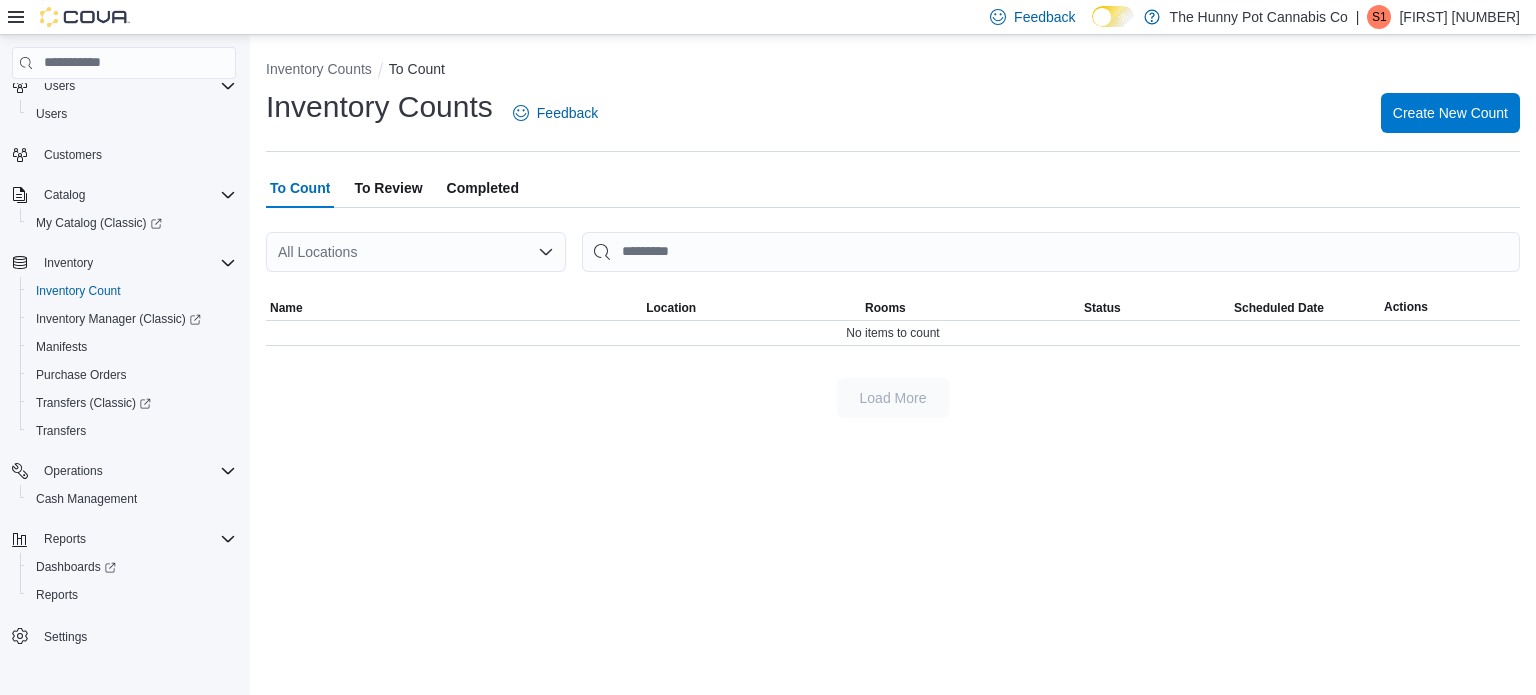 click on "All Locations" at bounding box center (416, 252) 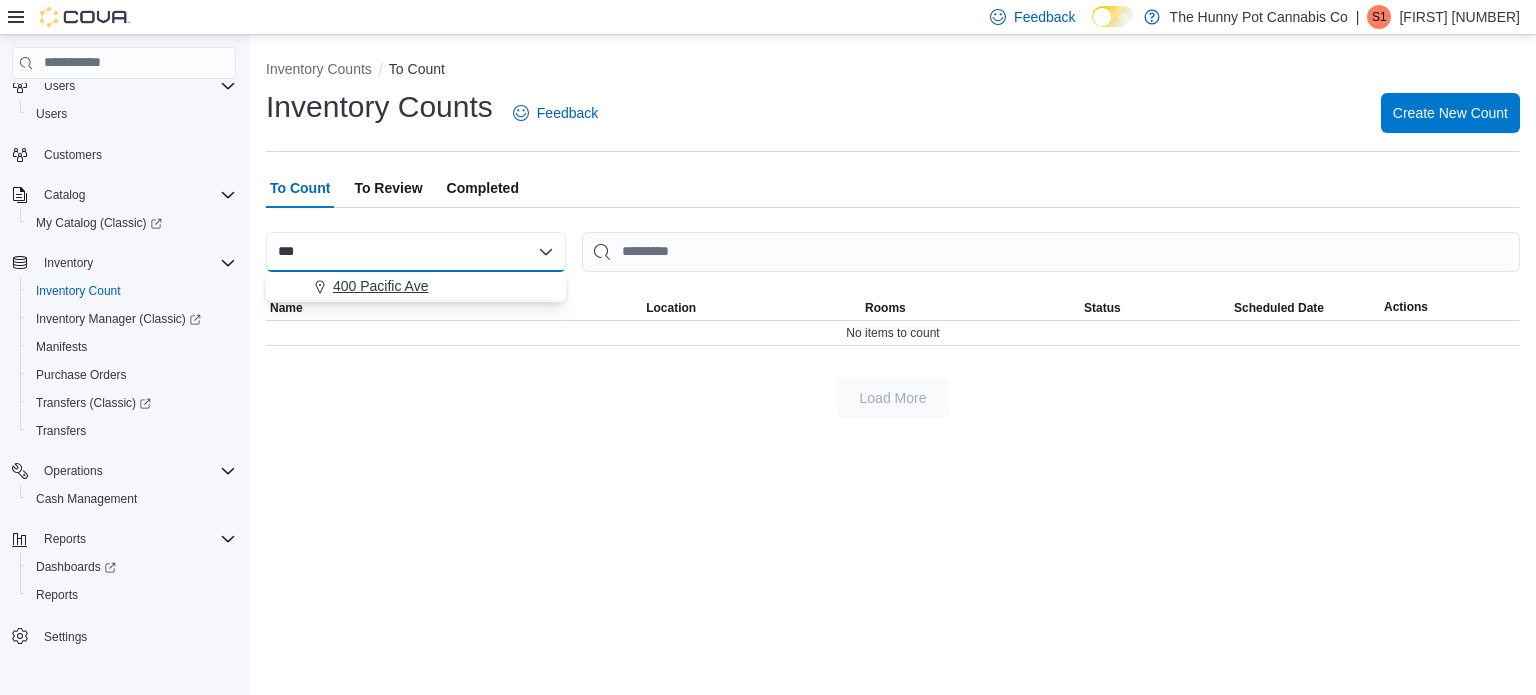 type on "***" 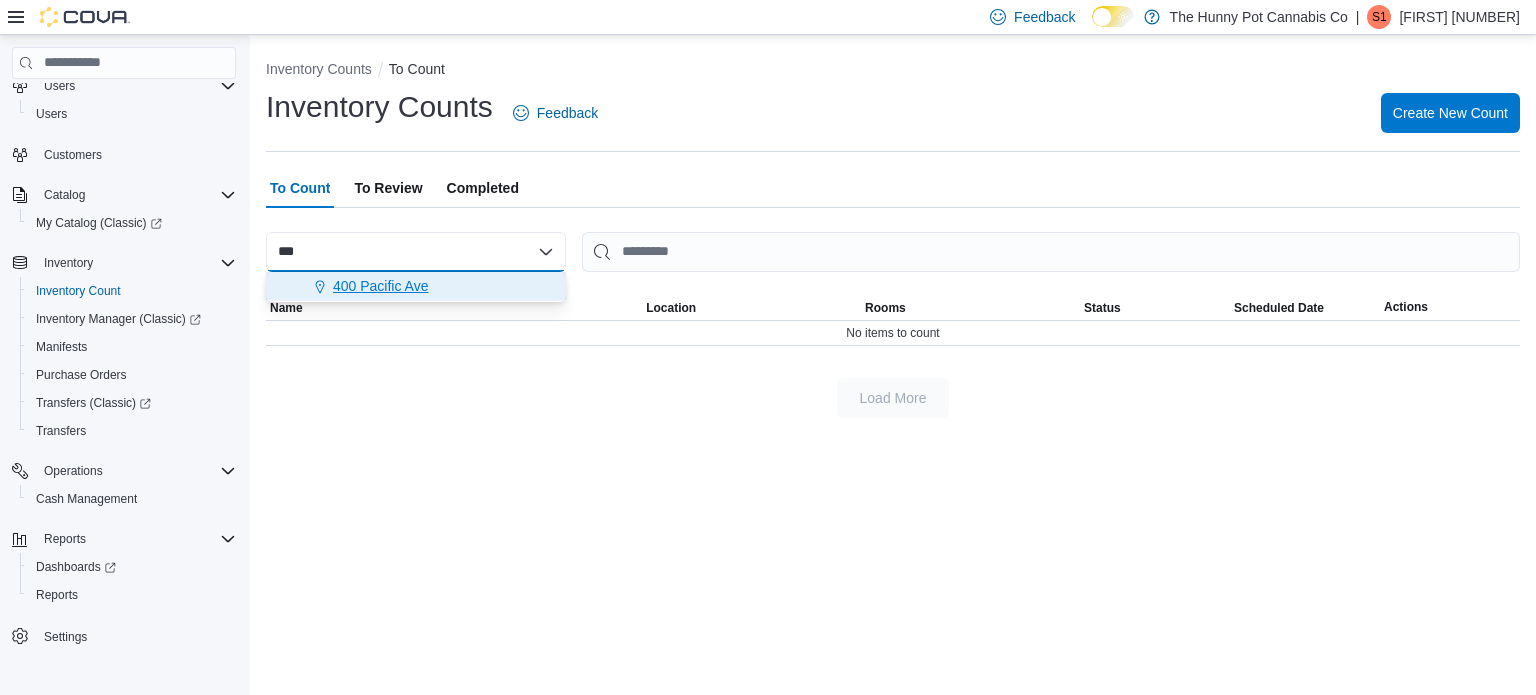 click on "400 Pacific Ave" at bounding box center [428, 286] 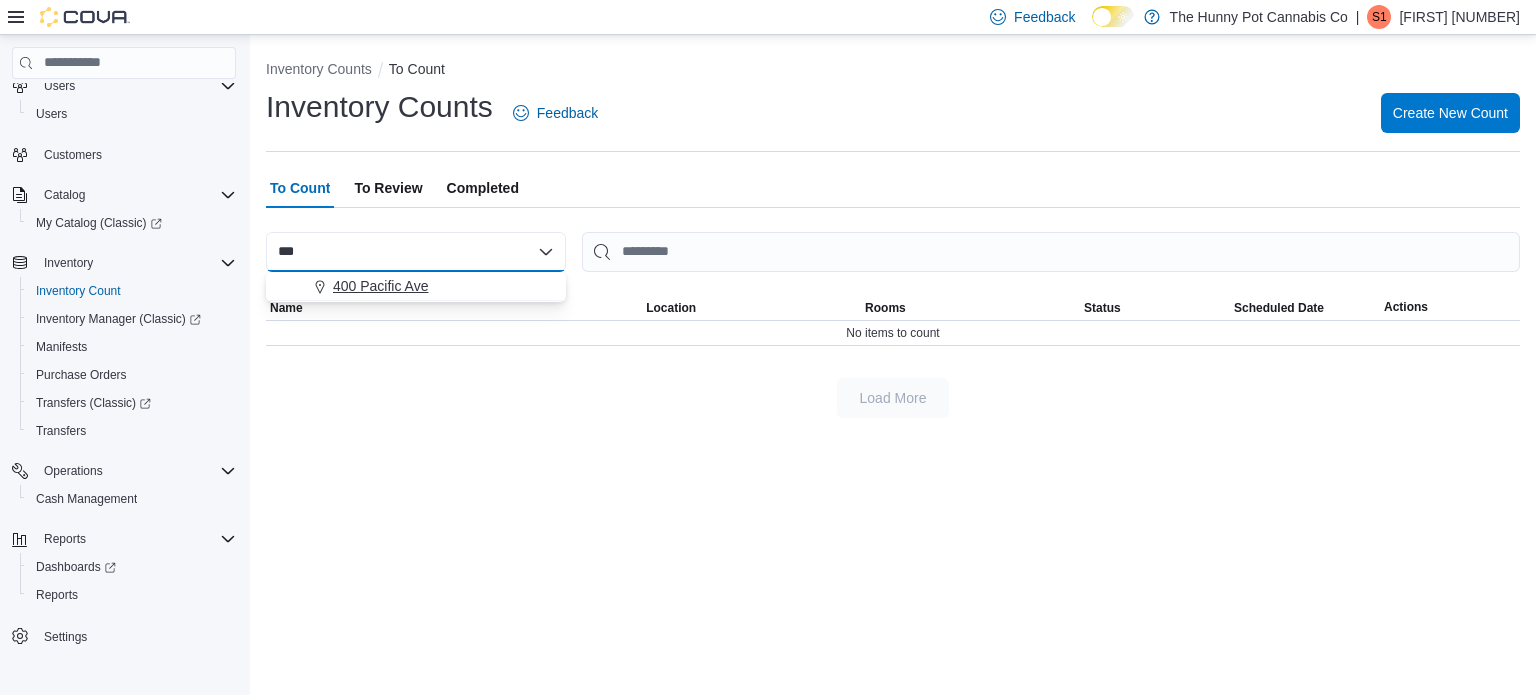 type 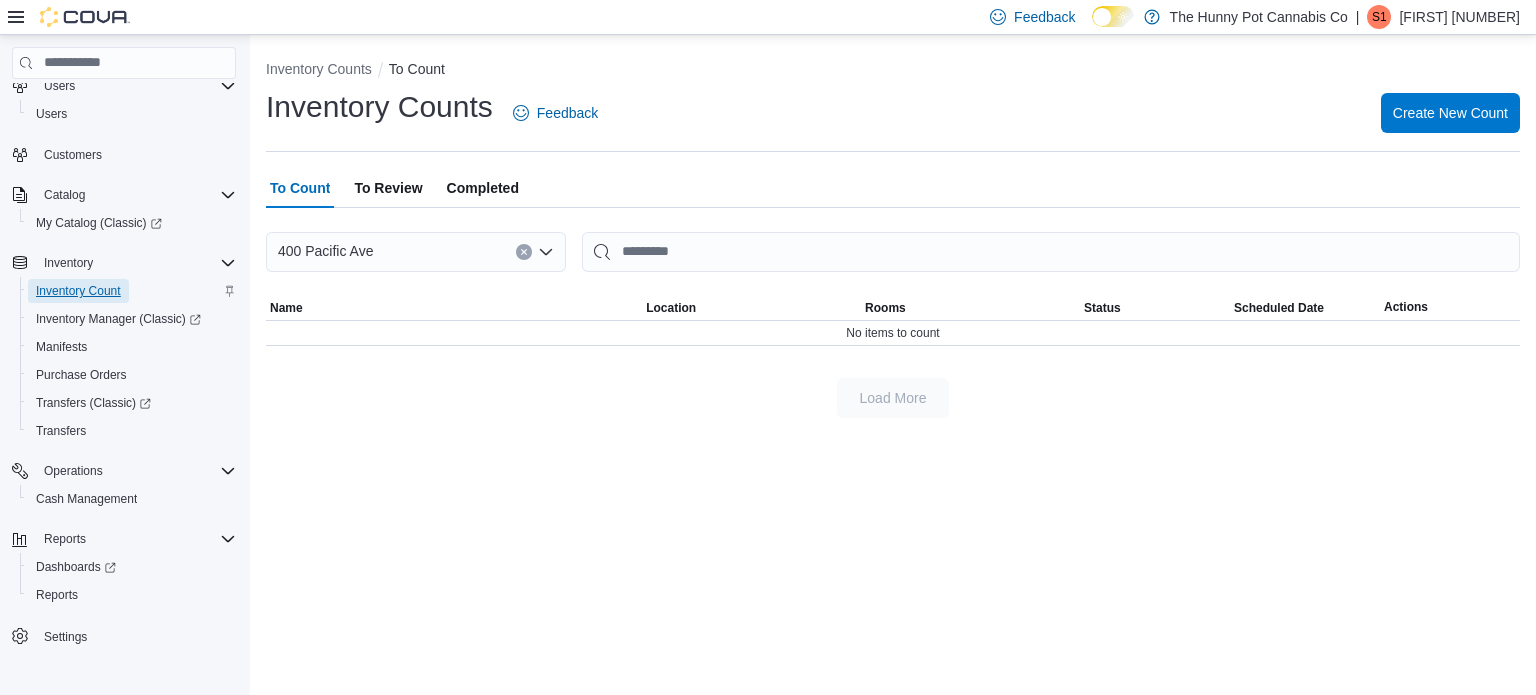 click on "Inventory Count" at bounding box center (78, 291) 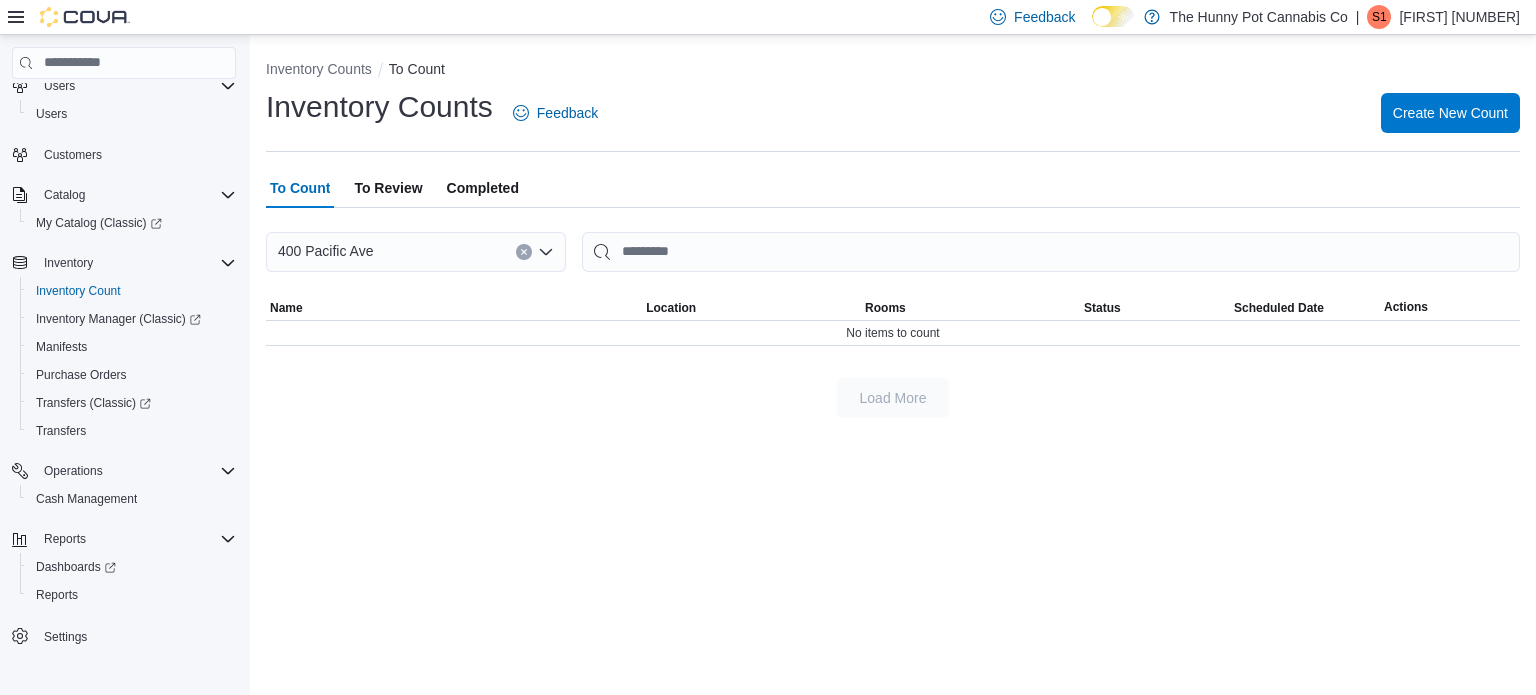 click on "Completed" at bounding box center [483, 188] 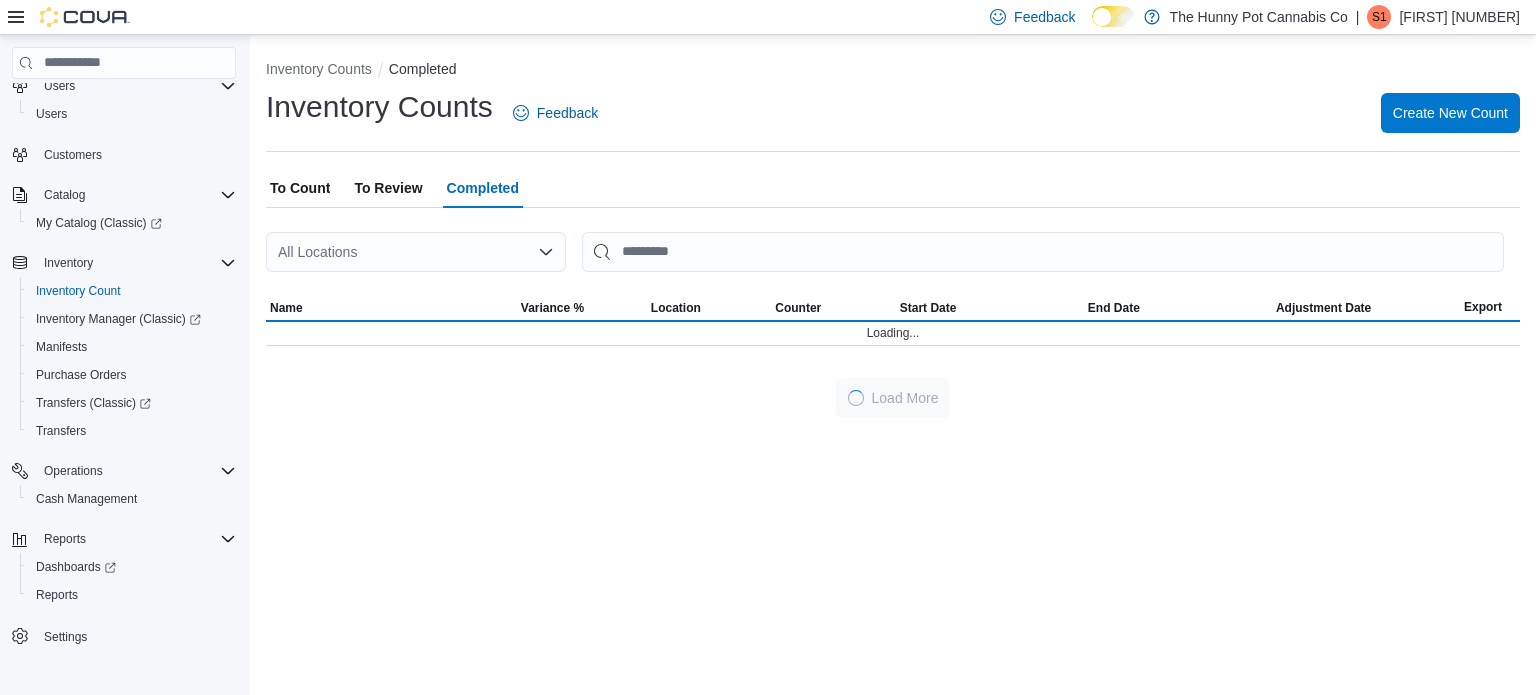 click on "To Review" at bounding box center [388, 188] 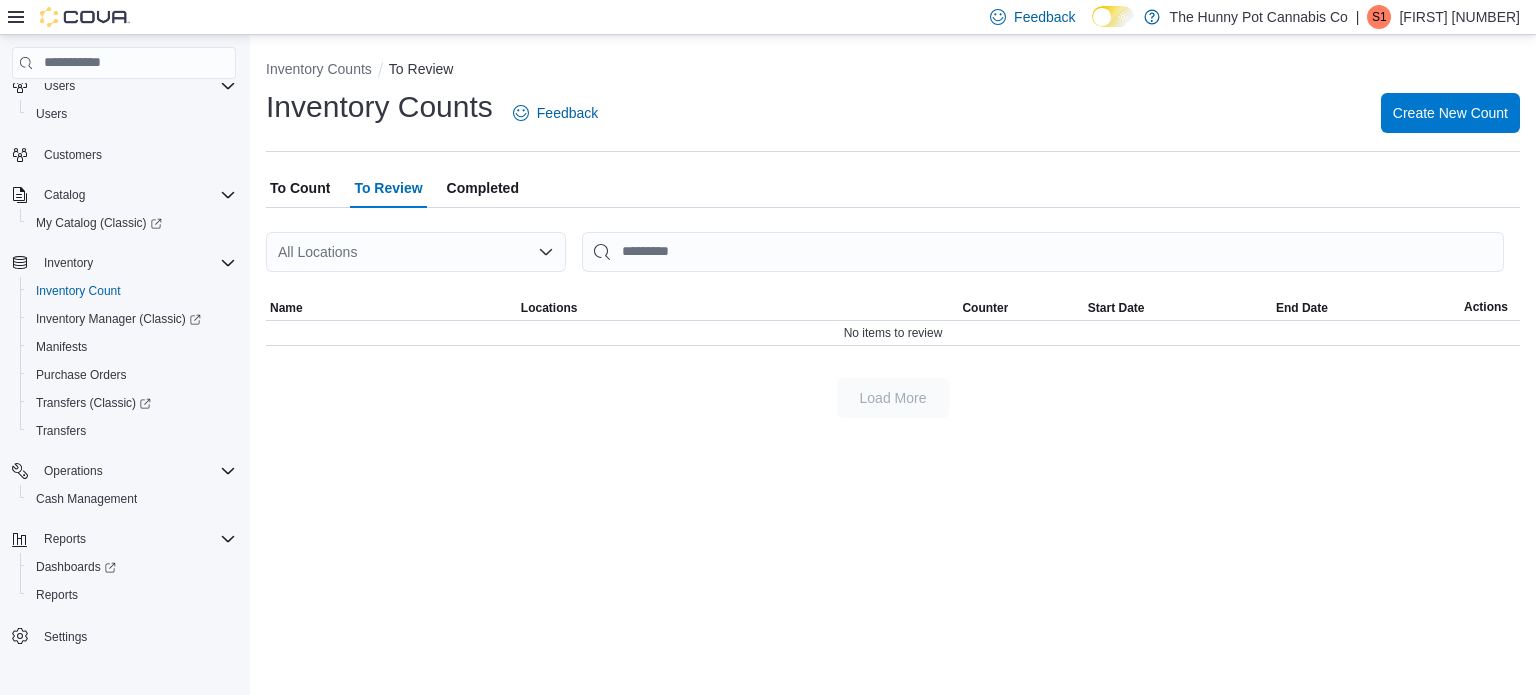 click on "To Count" at bounding box center [300, 188] 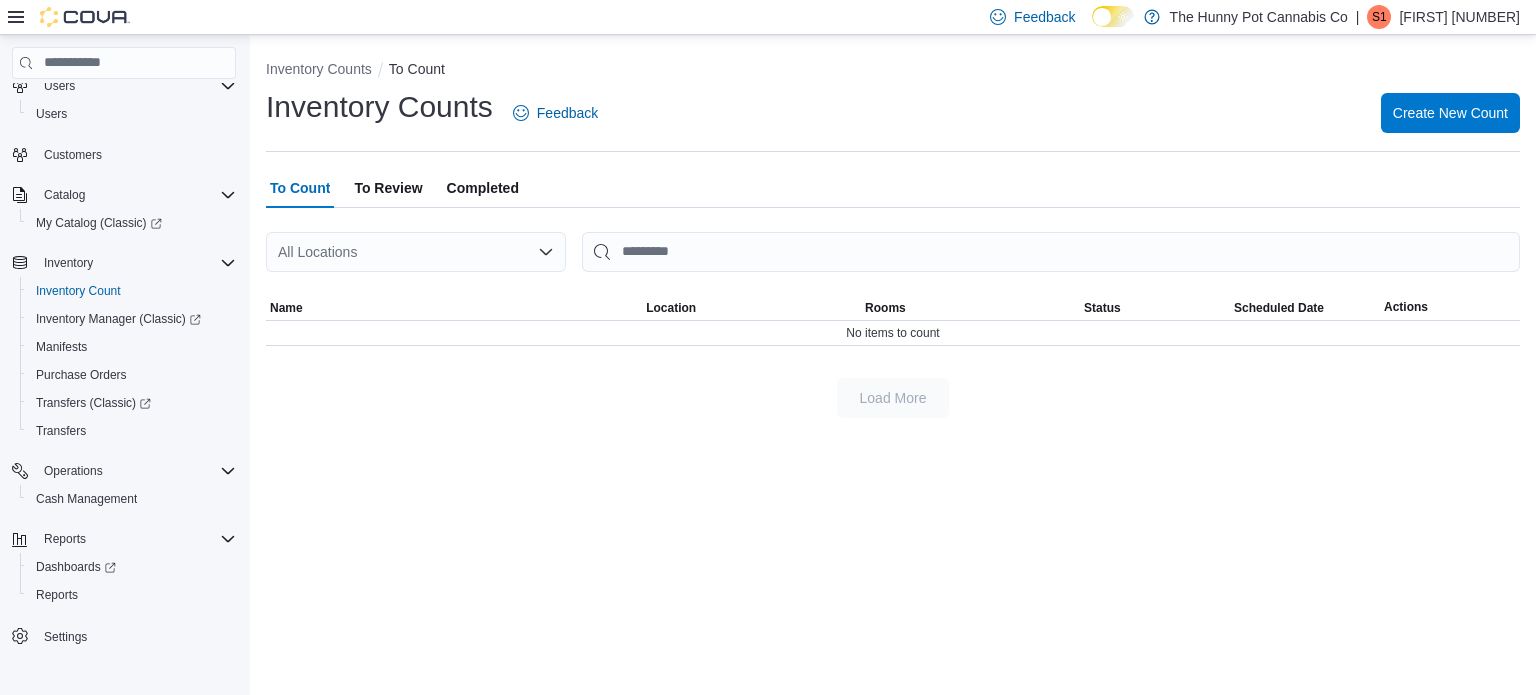 click on "To Review" at bounding box center (388, 188) 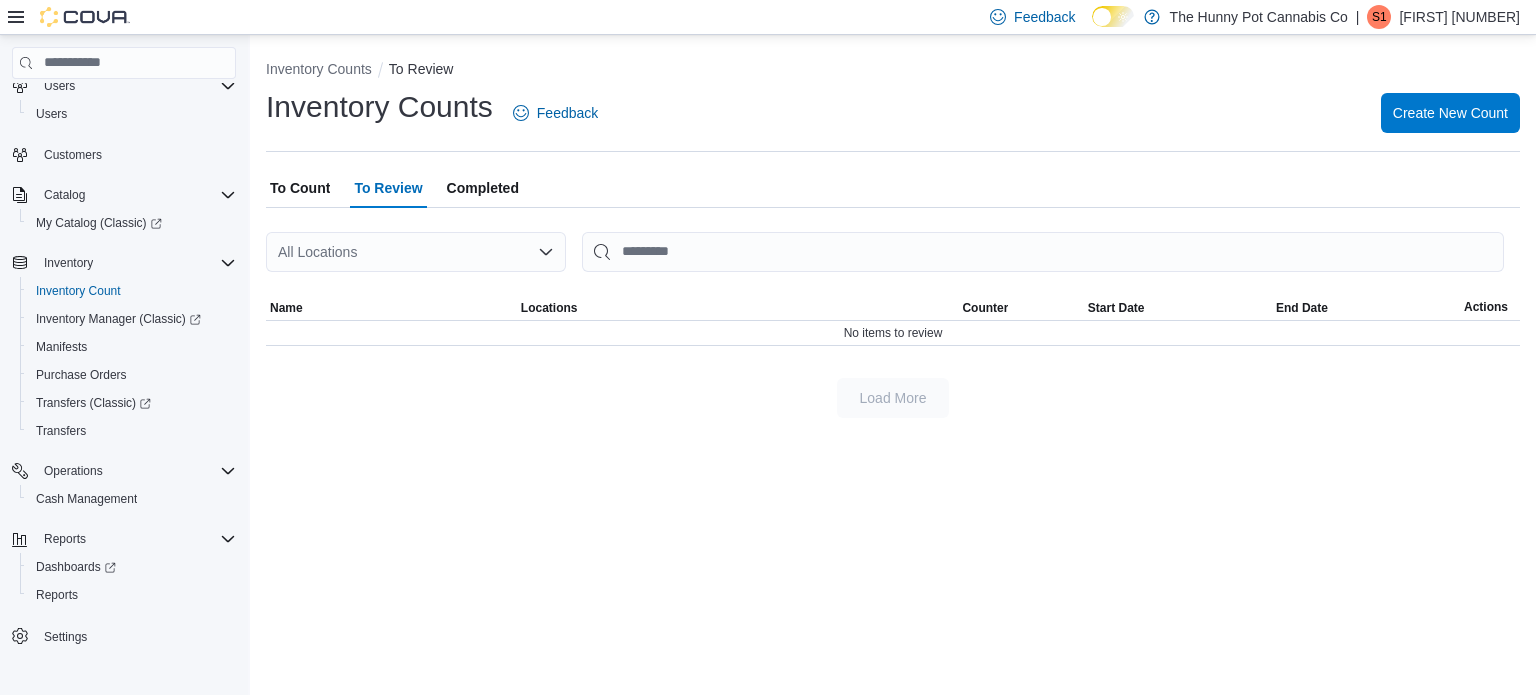 click on "Completed" at bounding box center (483, 188) 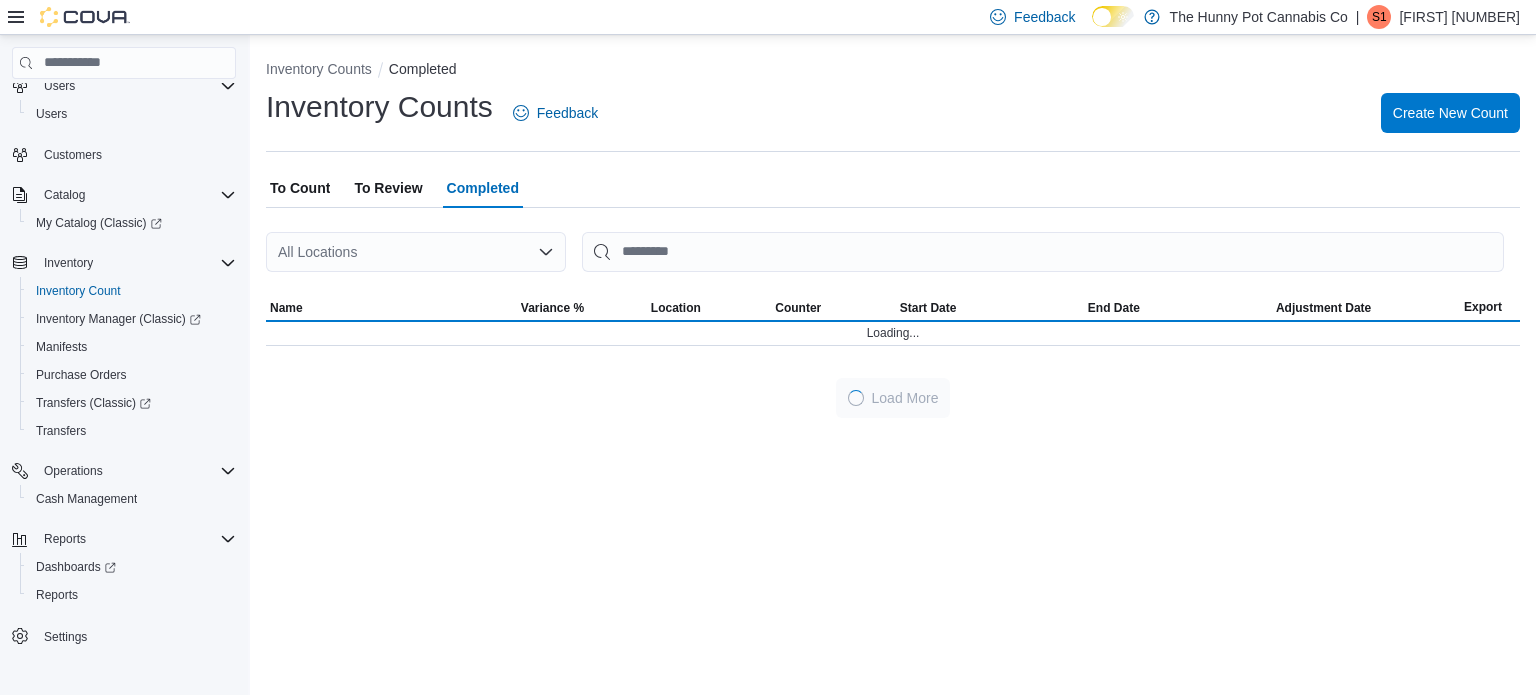 click on "To Review" at bounding box center [388, 188] 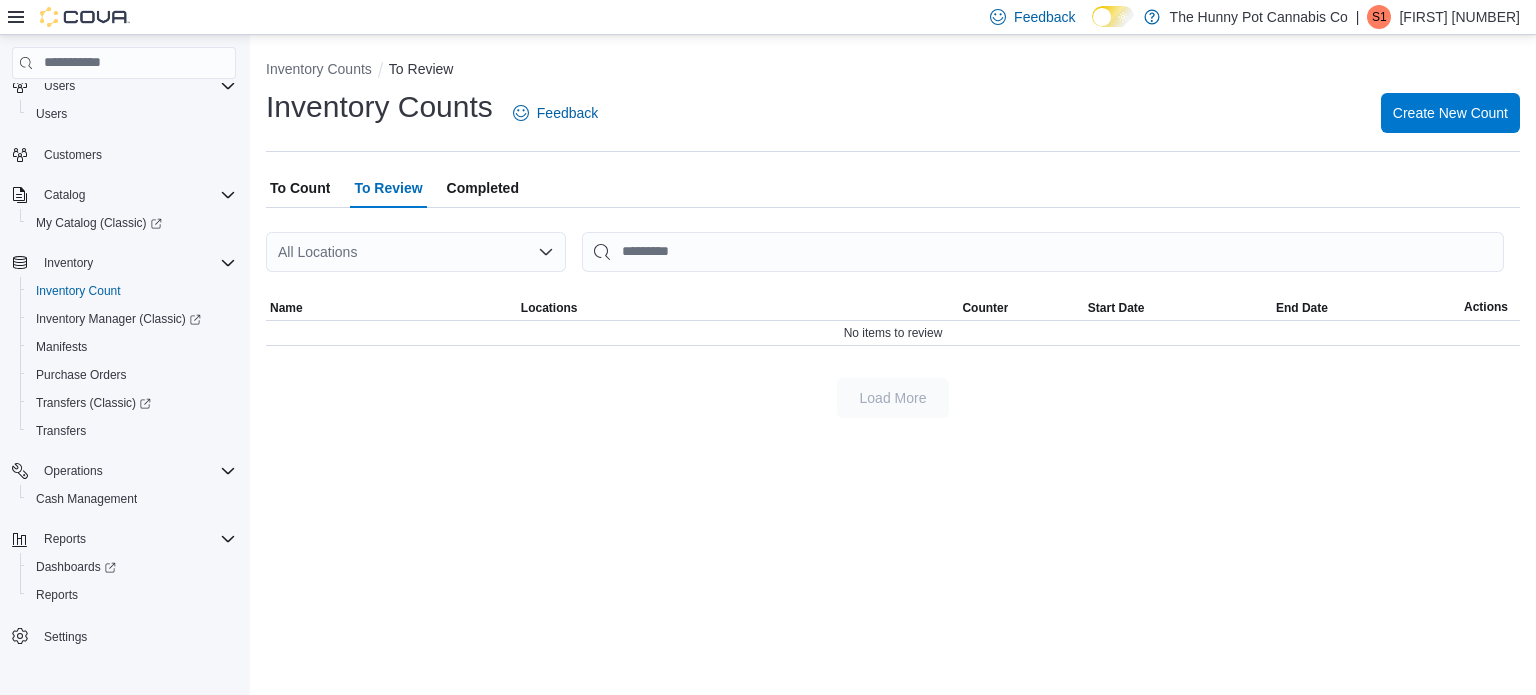 click on "To Count" at bounding box center [300, 188] 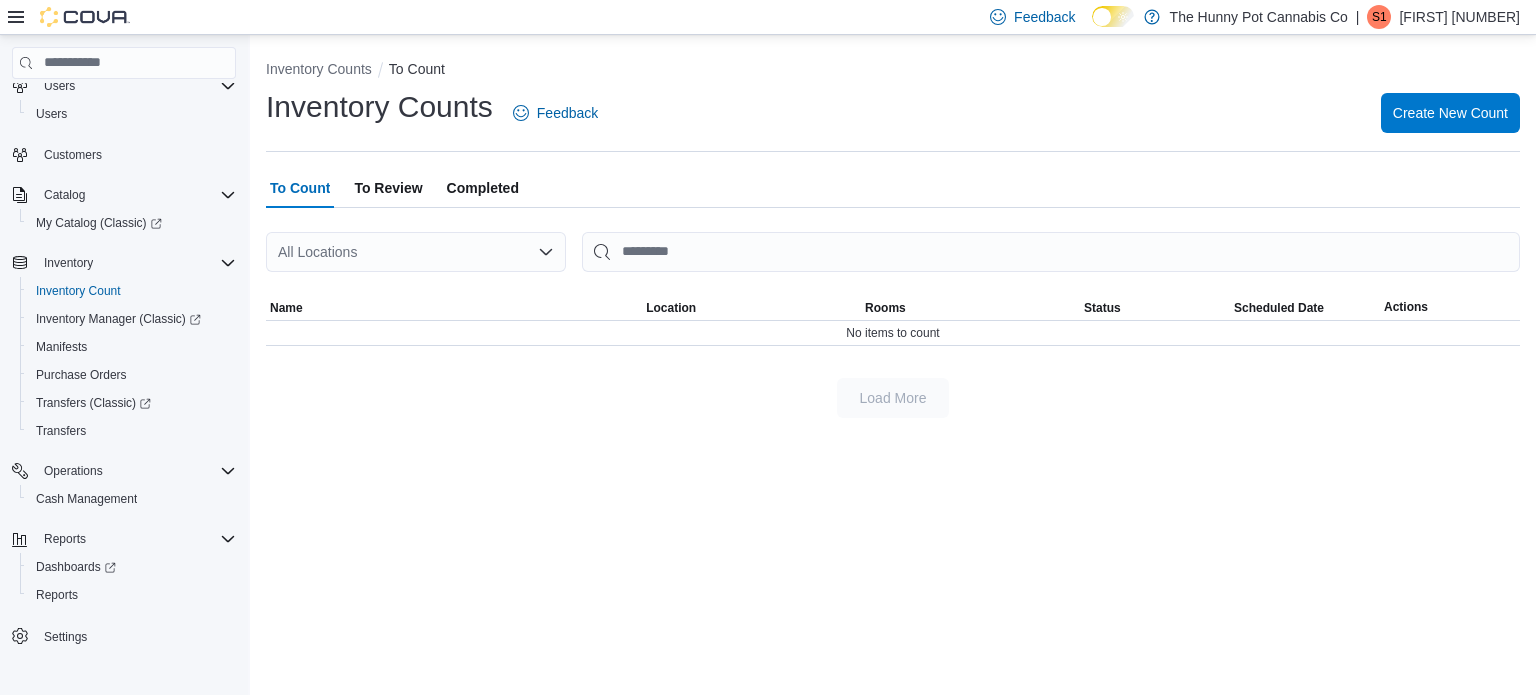 click on "To Review" at bounding box center (388, 188) 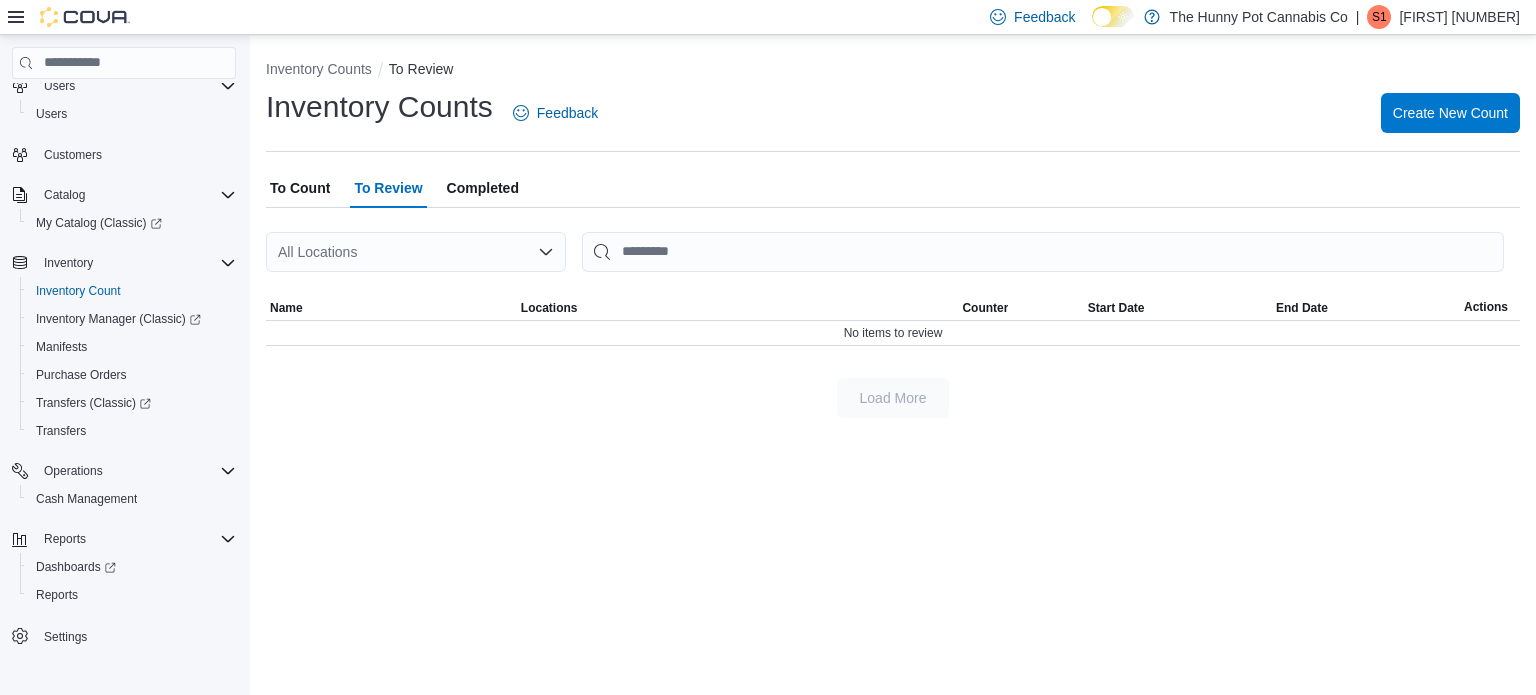 click on "Completed" at bounding box center [483, 188] 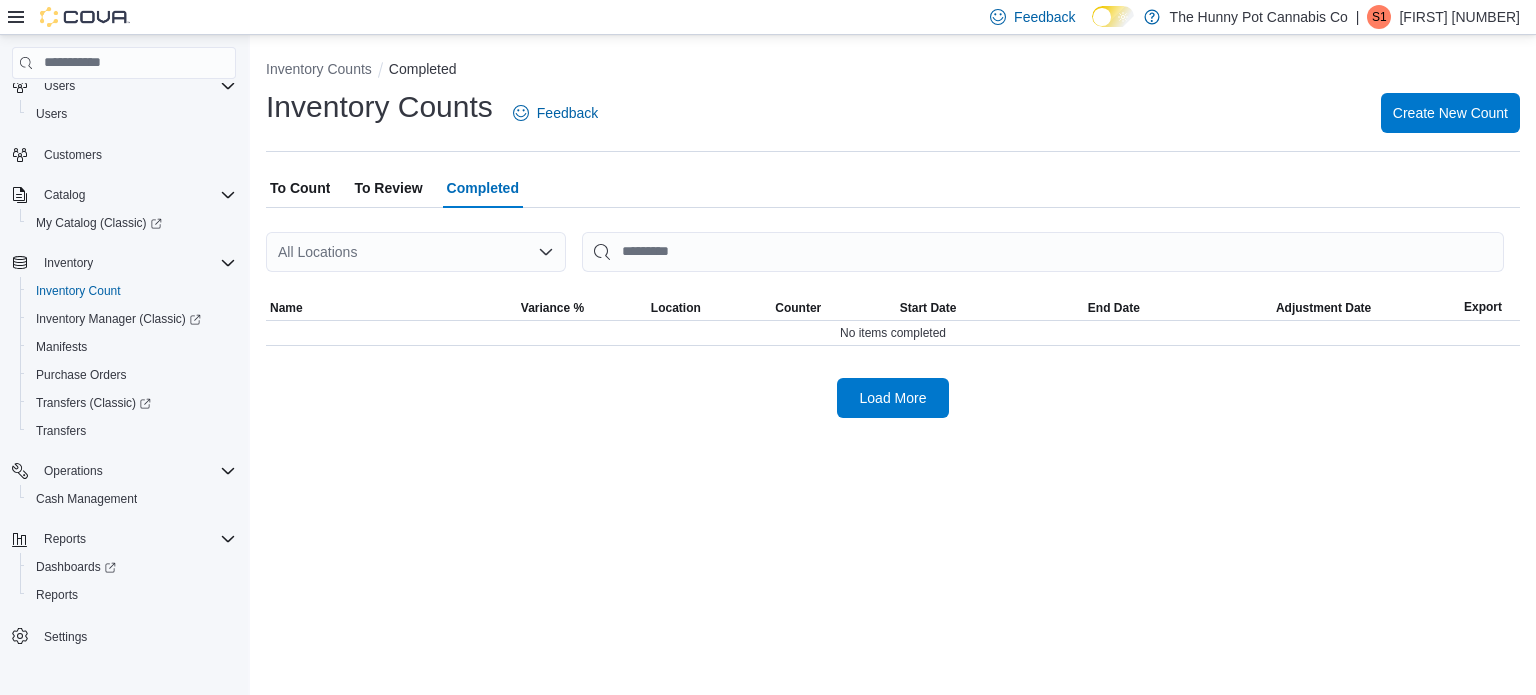 click on "To Count" at bounding box center (300, 188) 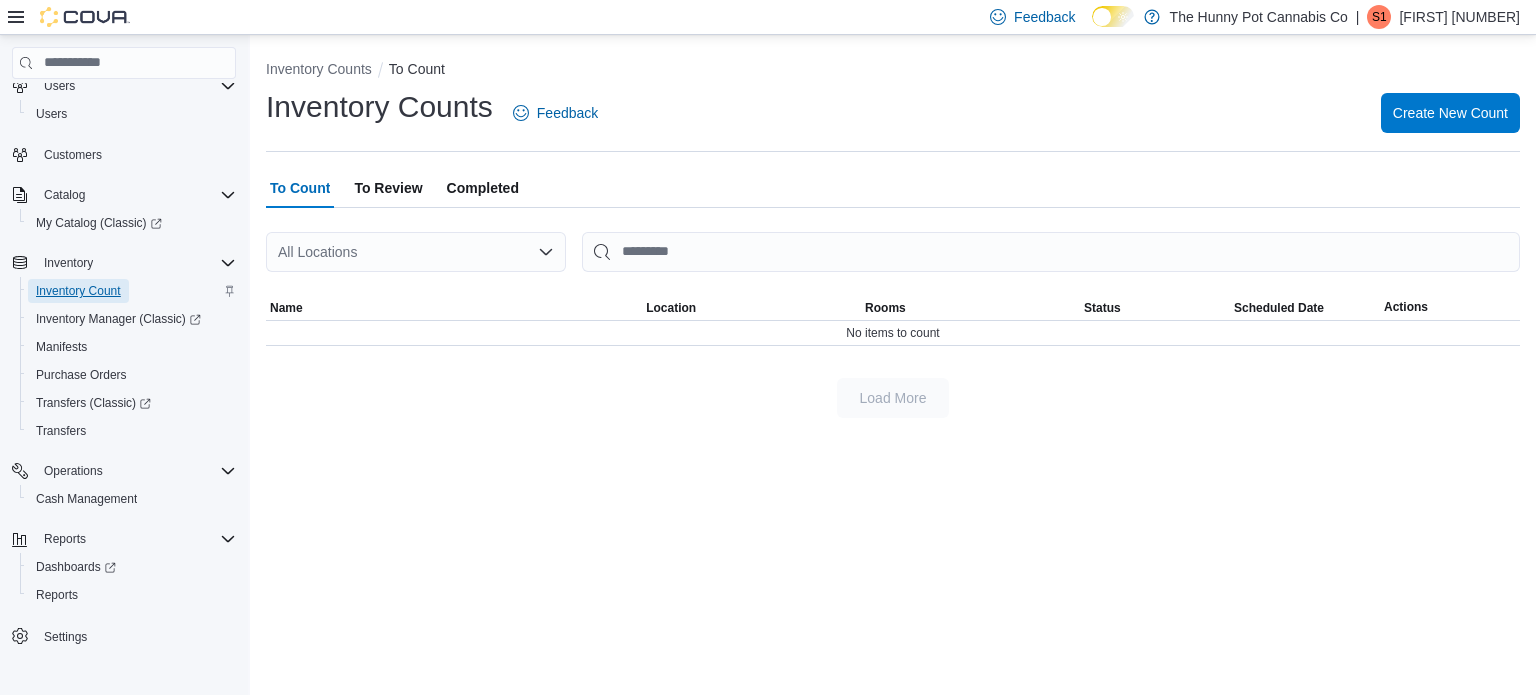 click on "Inventory Count" at bounding box center (78, 291) 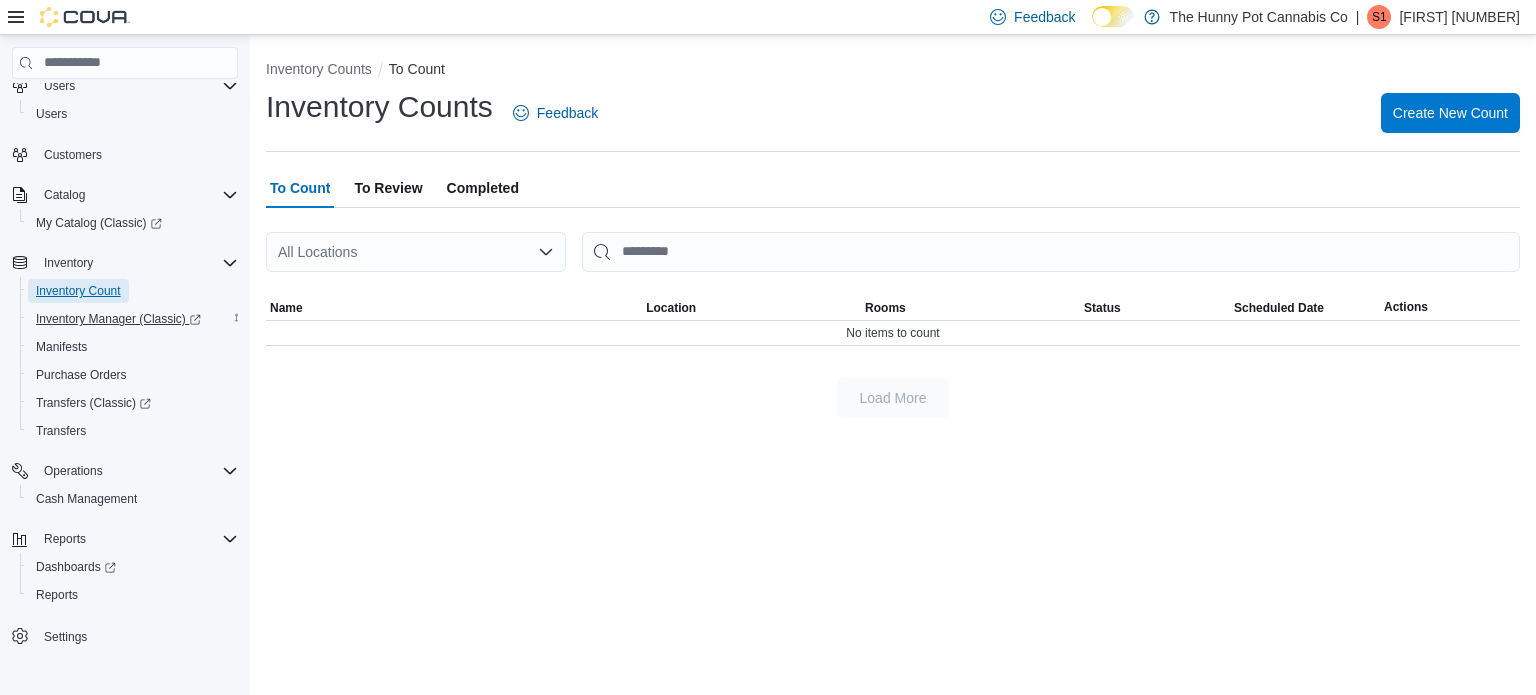 scroll, scrollTop: 47, scrollLeft: 0, axis: vertical 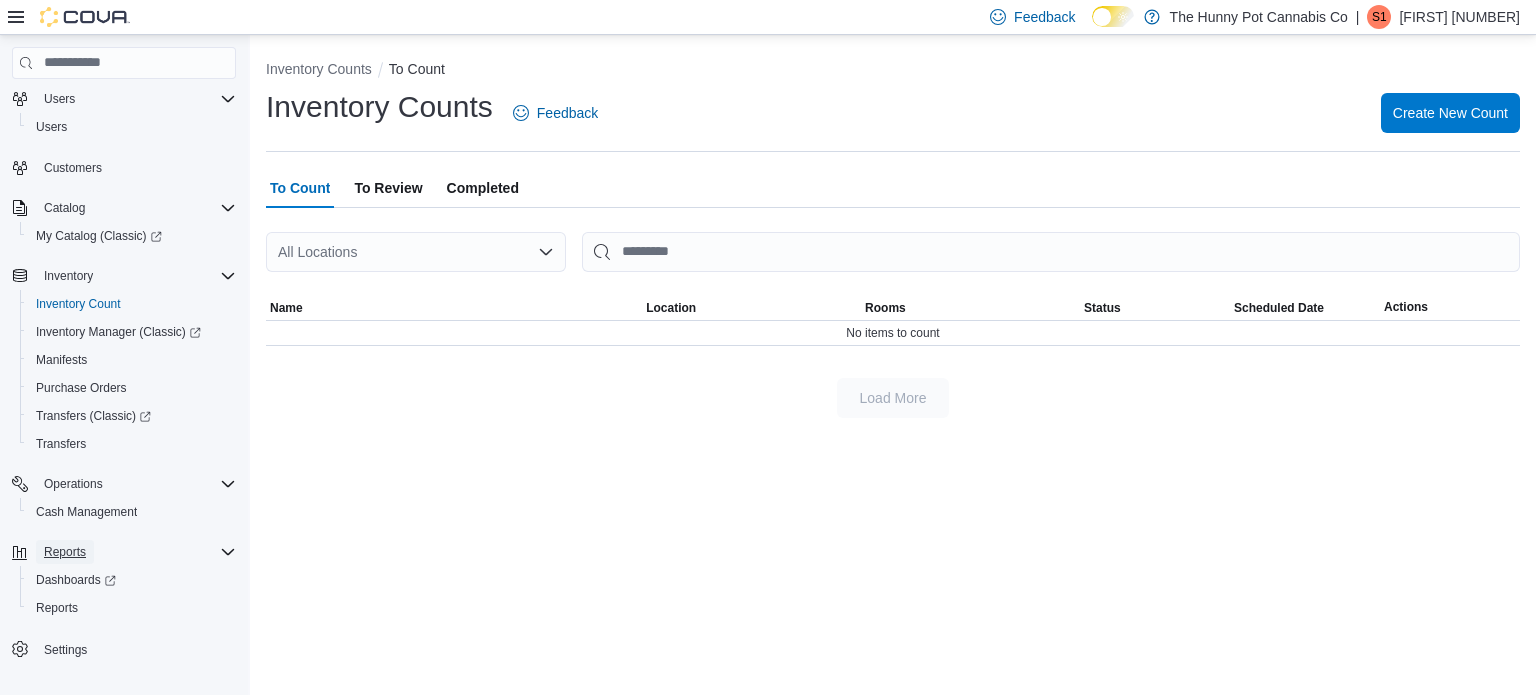 click on "Reports" at bounding box center [65, 552] 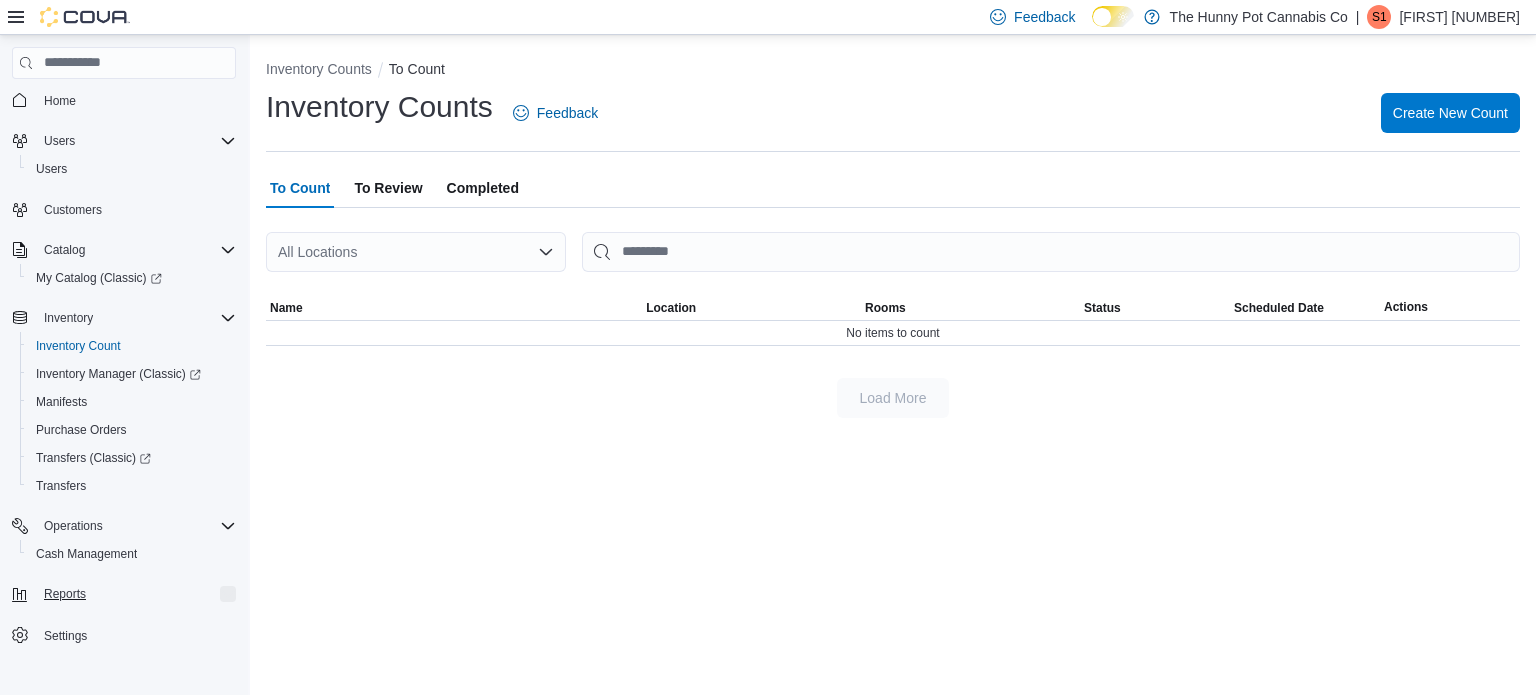 scroll, scrollTop: 4, scrollLeft: 0, axis: vertical 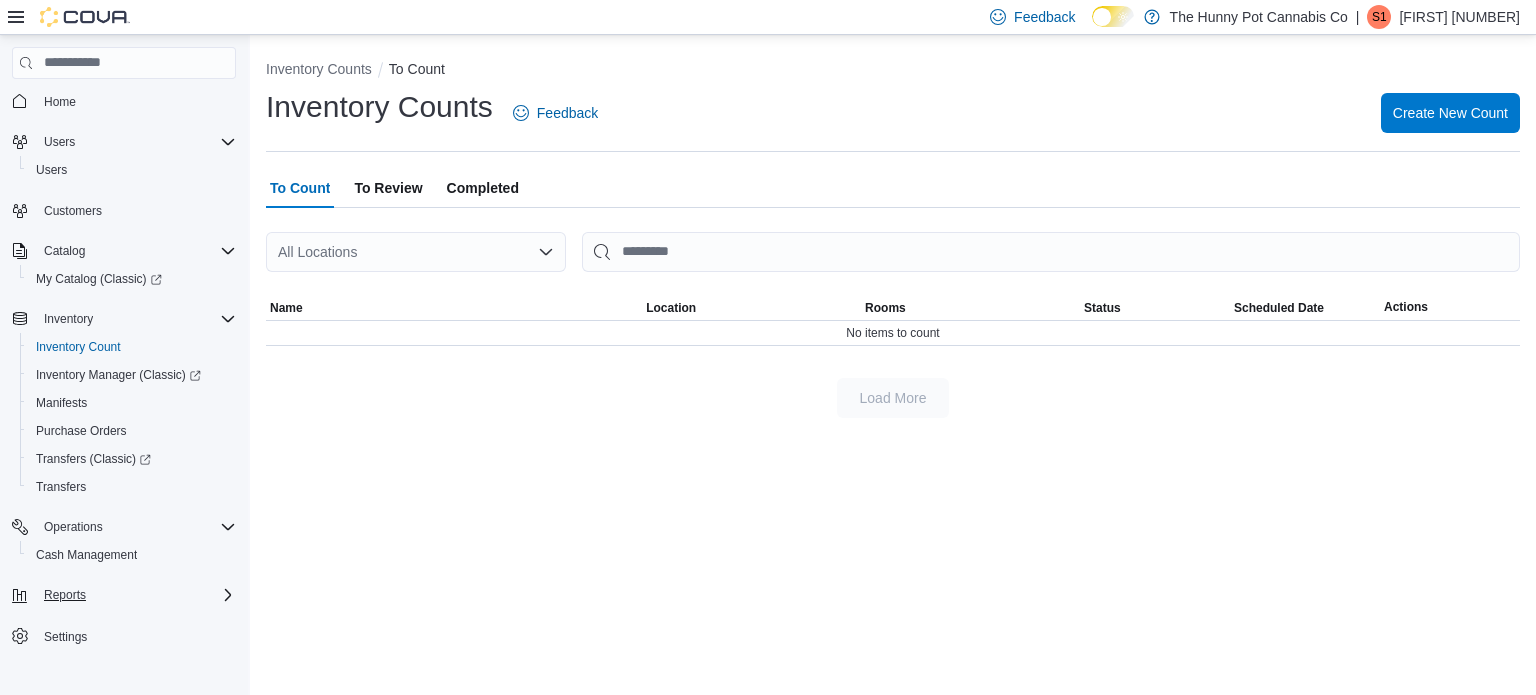 click on "Reports" at bounding box center (136, 595) 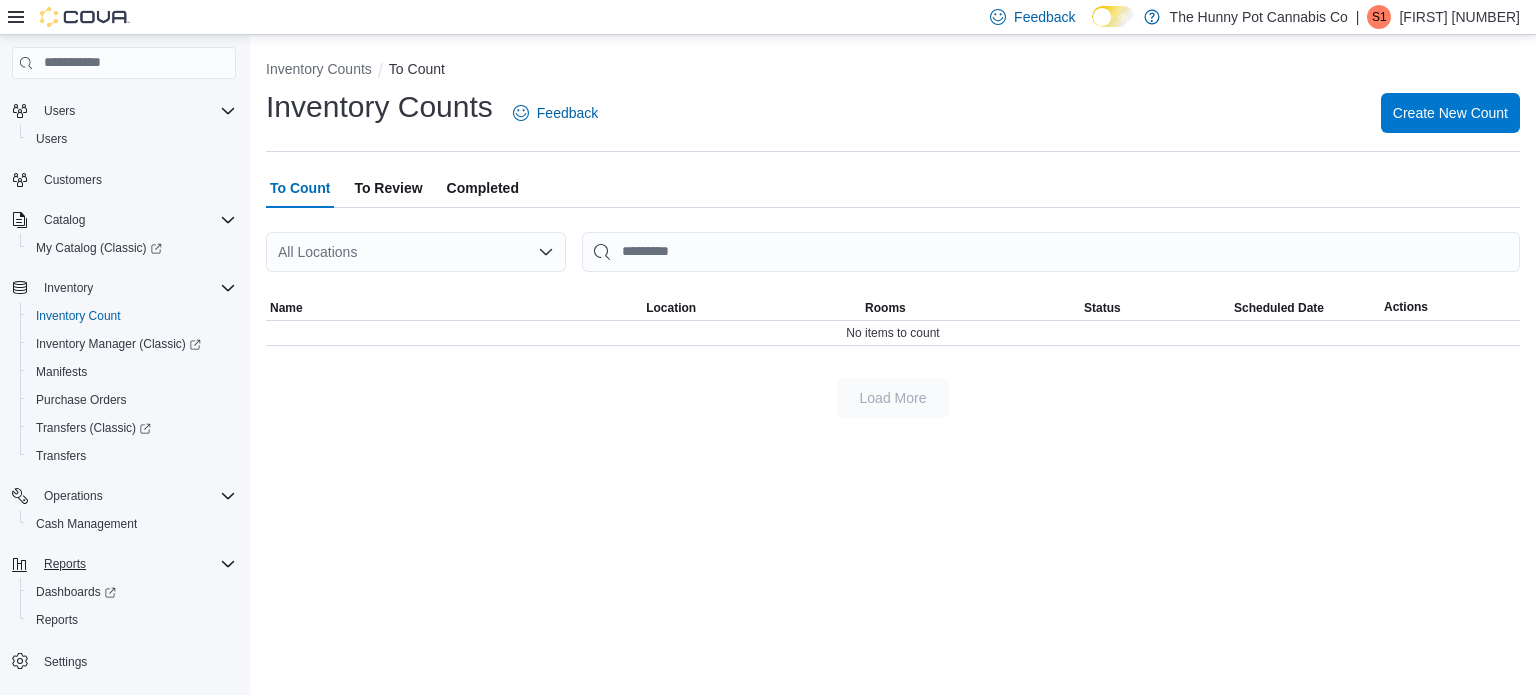 scroll, scrollTop: 38, scrollLeft: 0, axis: vertical 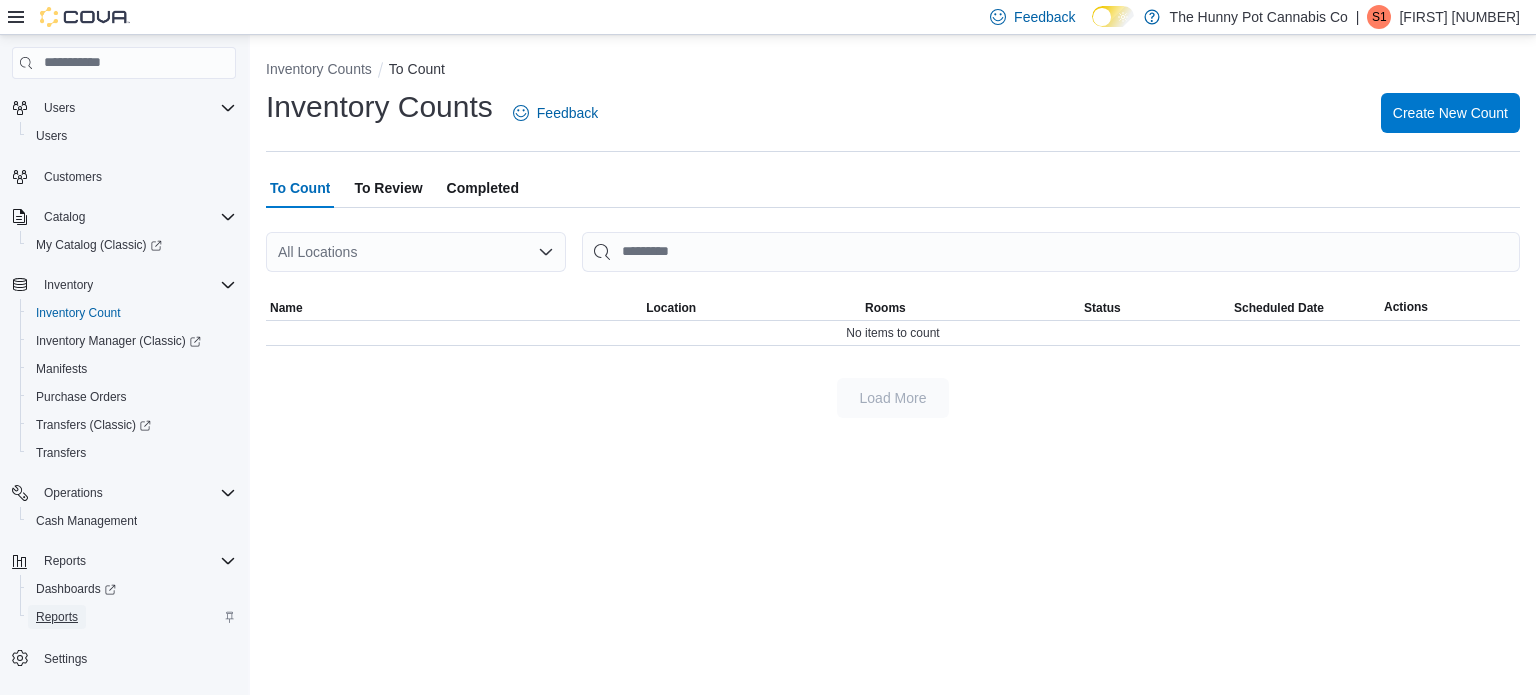 click on "Reports" at bounding box center [57, 617] 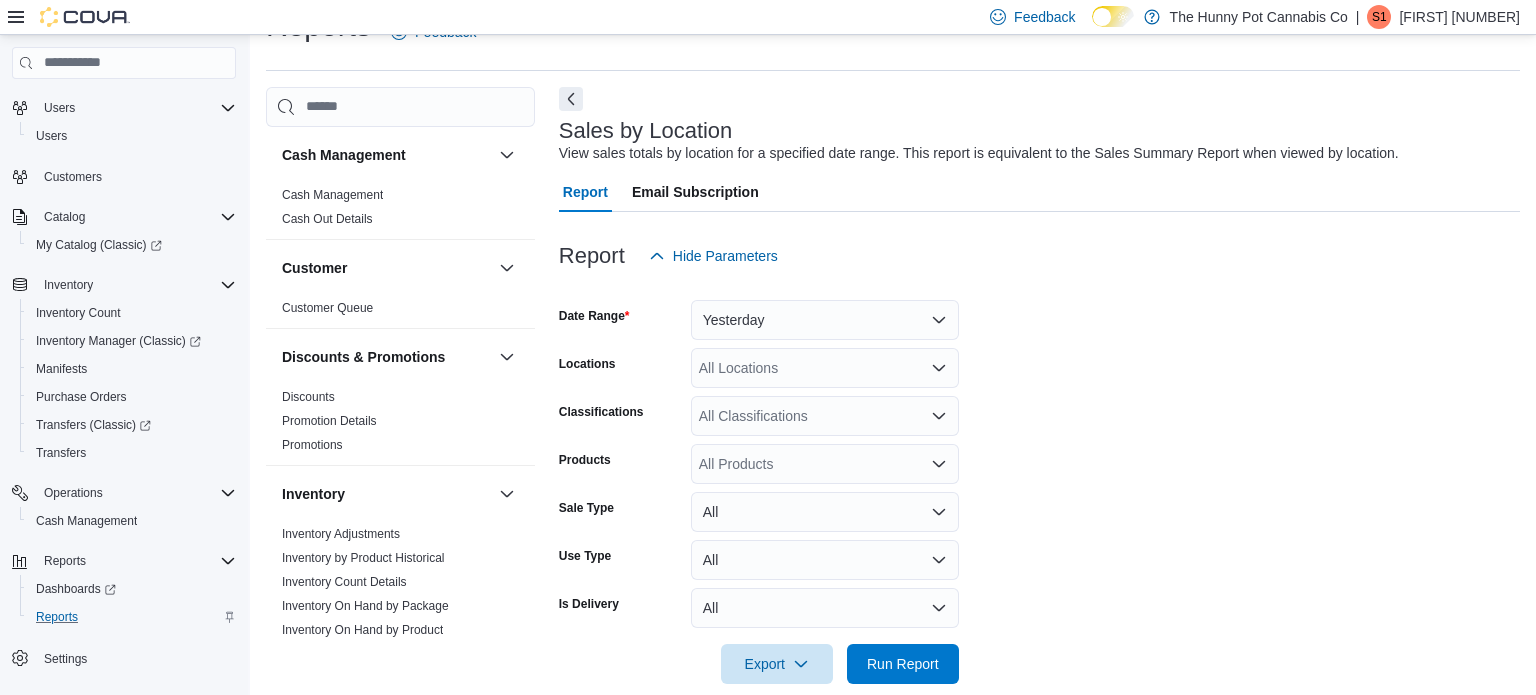 scroll, scrollTop: 46, scrollLeft: 0, axis: vertical 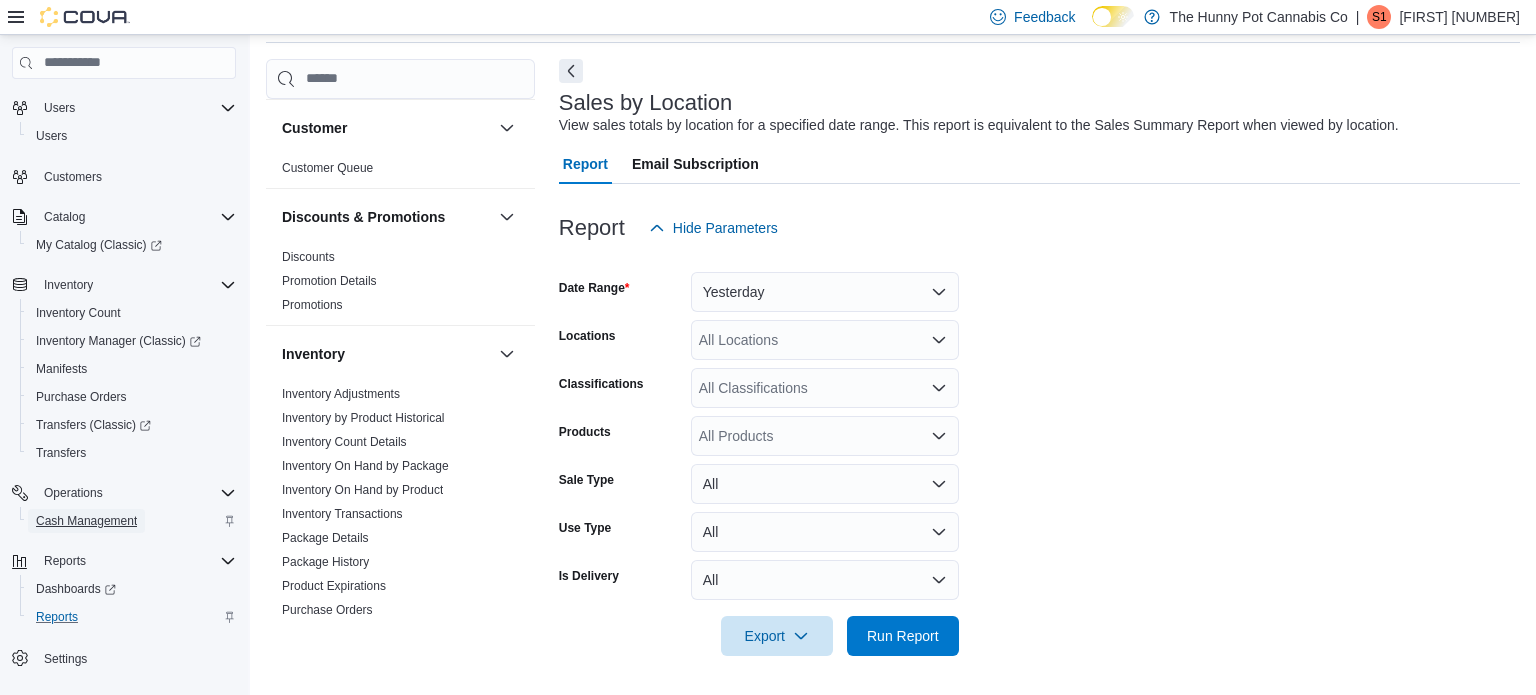 click on "Cash Management" at bounding box center (86, 521) 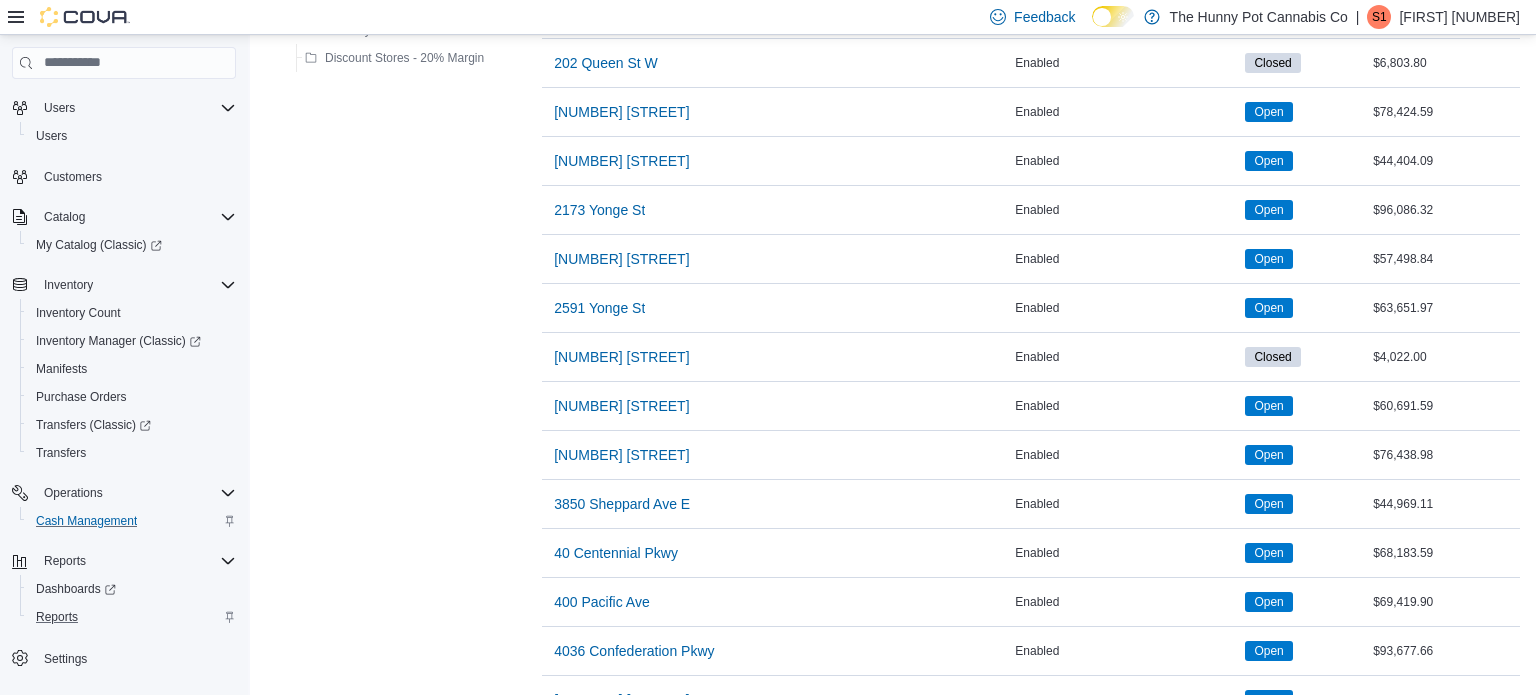 scroll, scrollTop: 960, scrollLeft: 0, axis: vertical 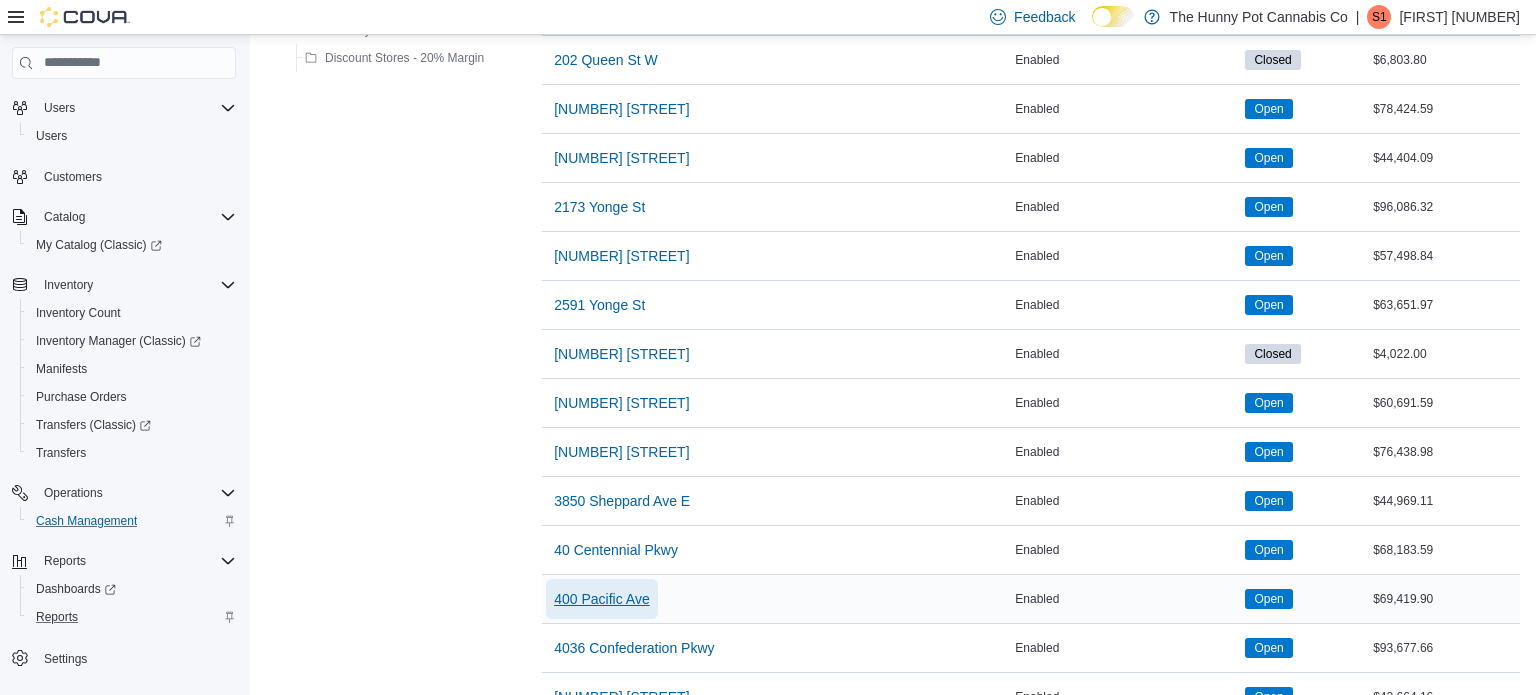 click on "400 Pacific Ave" at bounding box center (601, 599) 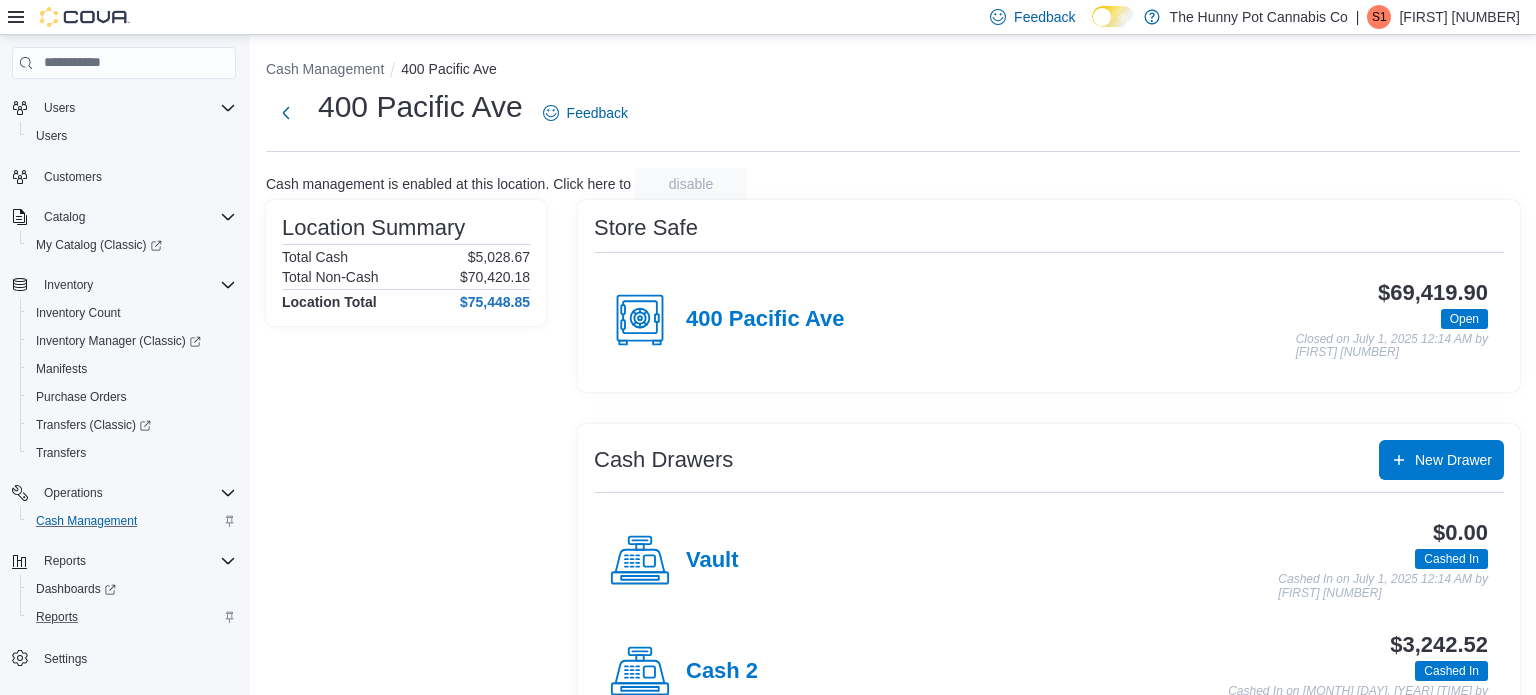 scroll, scrollTop: 174, scrollLeft: 0, axis: vertical 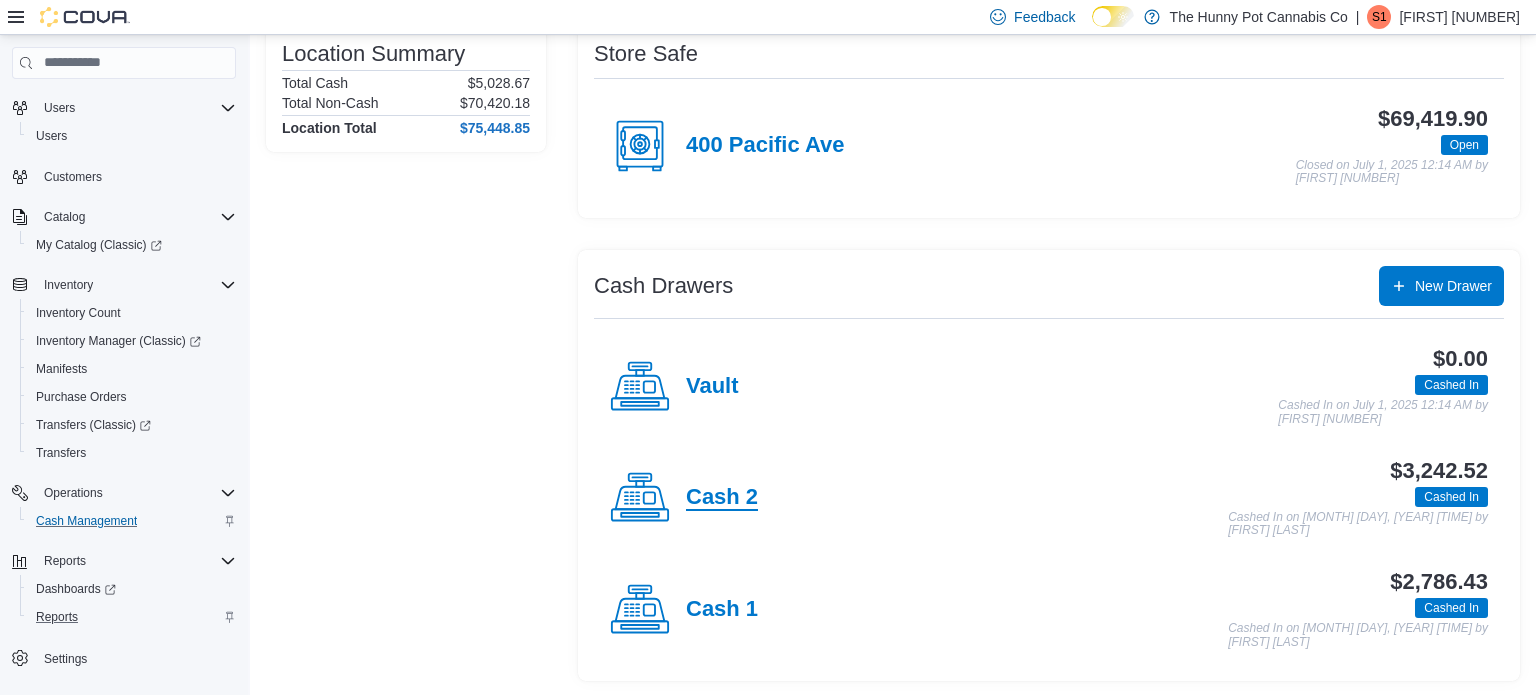 click on "Cash 2" at bounding box center [722, 498] 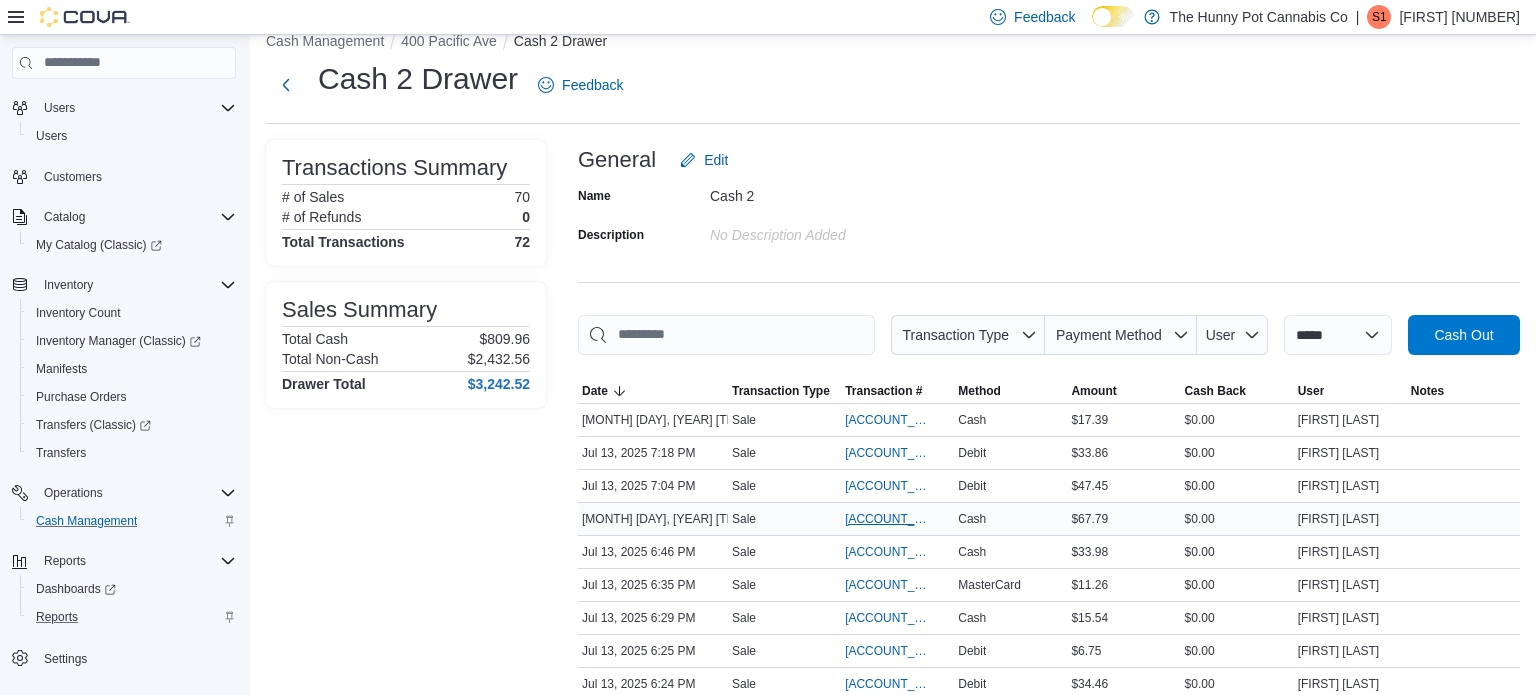 scroll, scrollTop: 31, scrollLeft: 0, axis: vertical 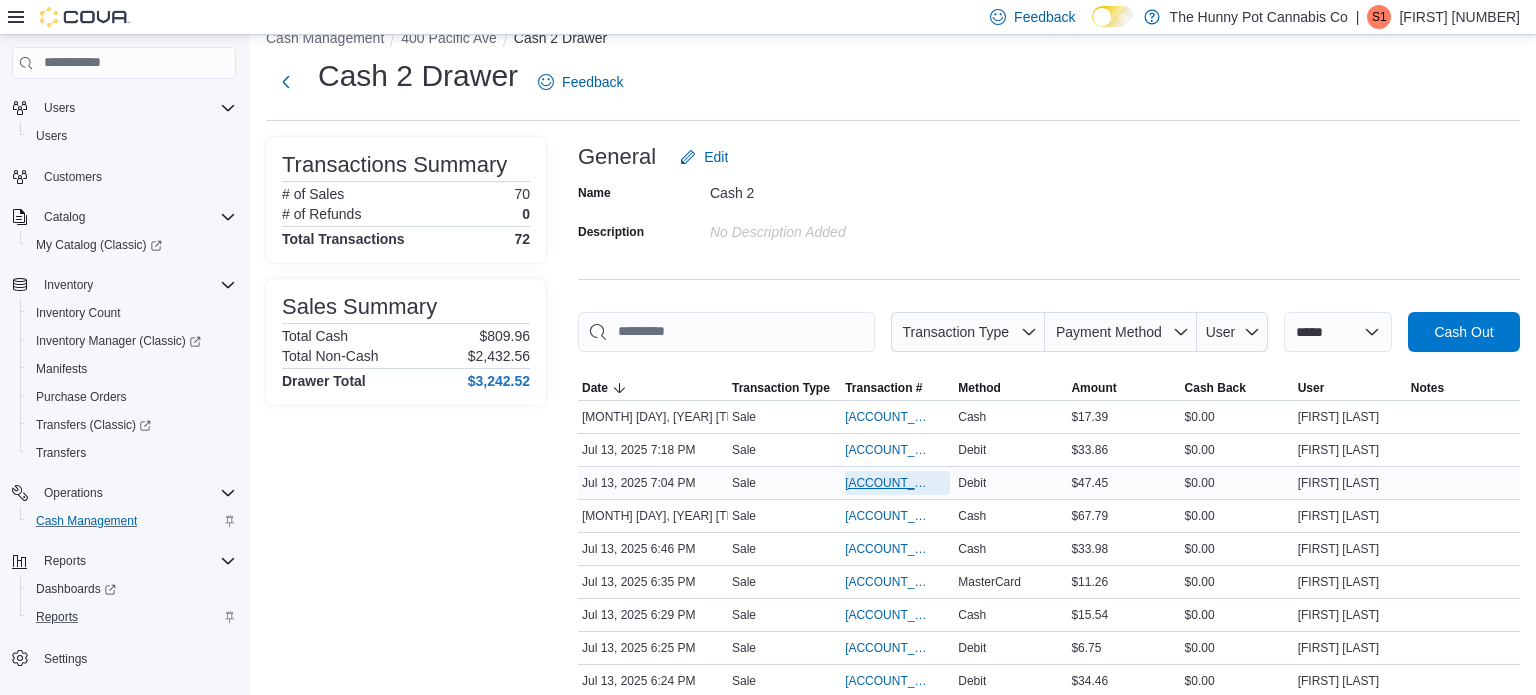 click on "[ACCOUNT_NUMBER]" at bounding box center [887, 483] 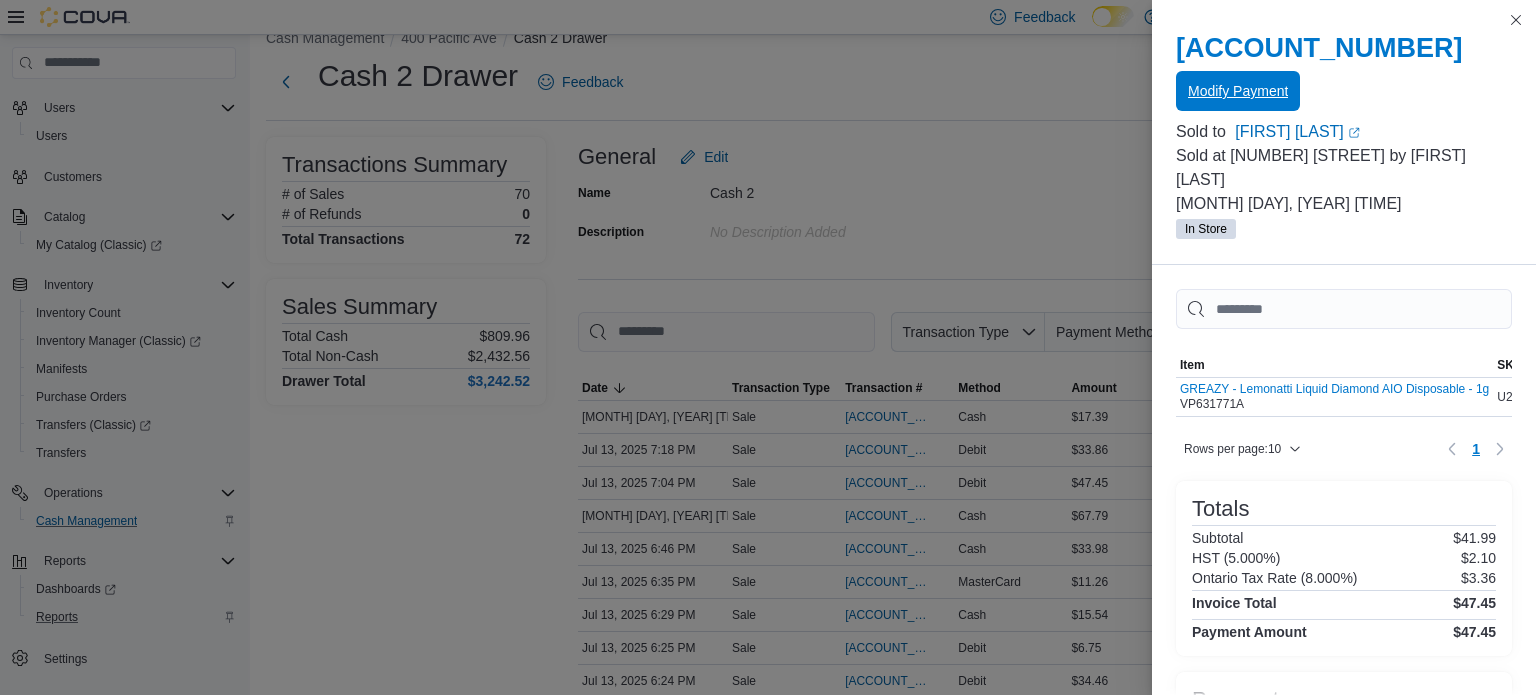 click on "Modify Payment" at bounding box center (1238, 91) 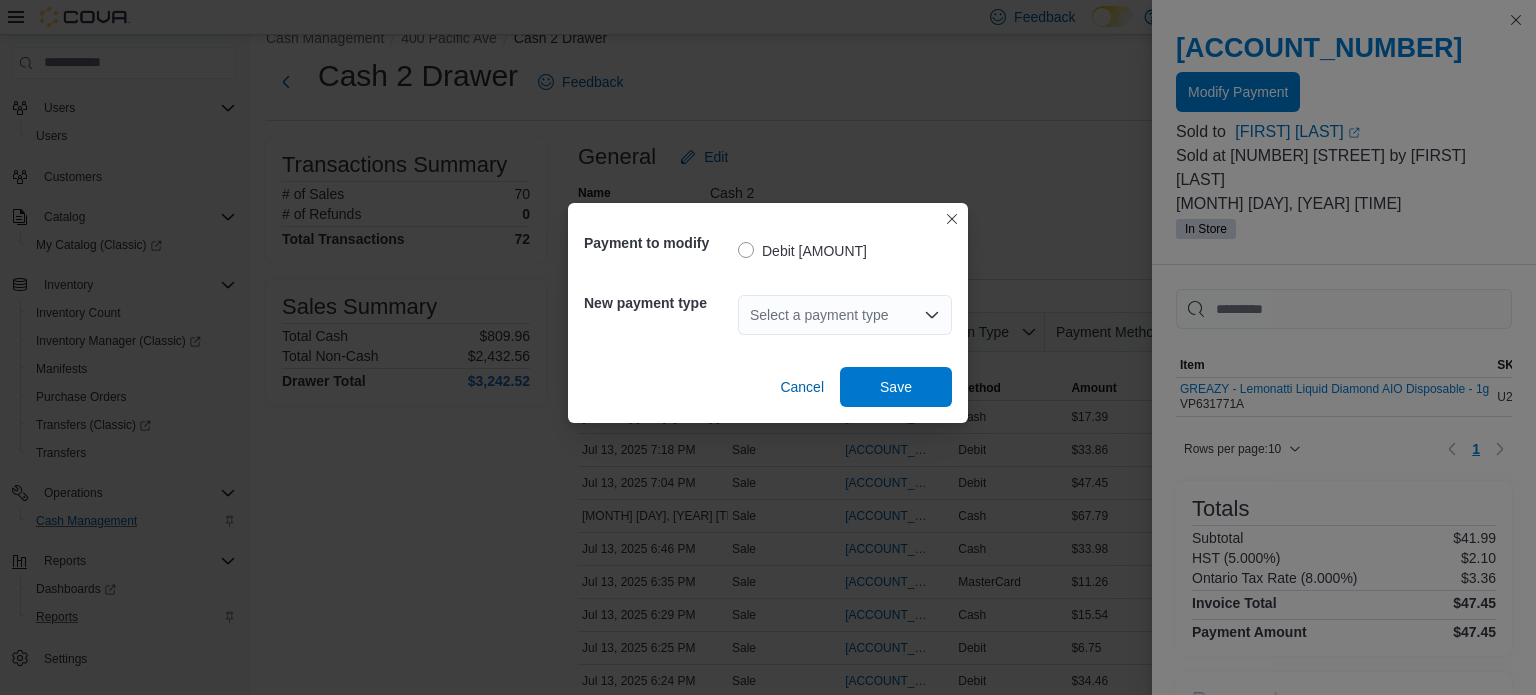 click on "Select a payment type" at bounding box center (845, 315) 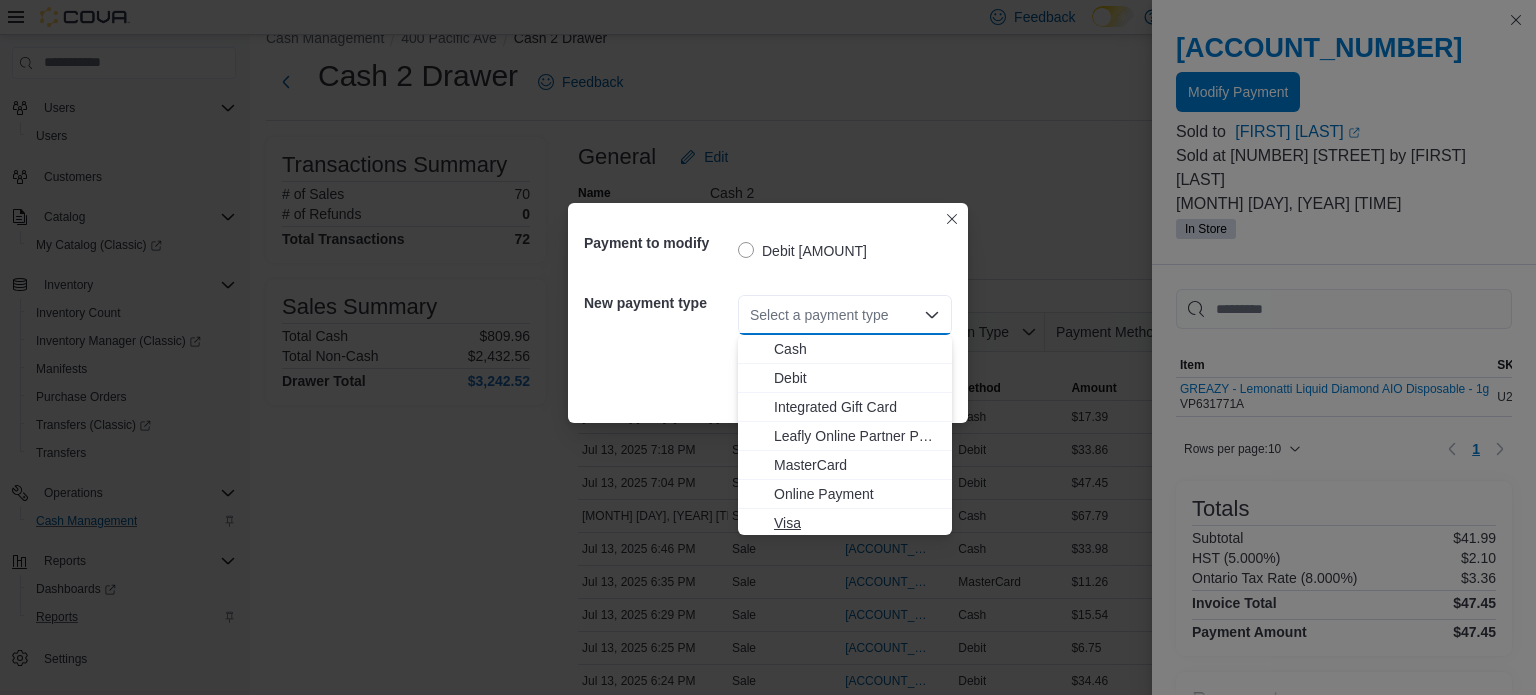 click on "Visa" at bounding box center (857, 523) 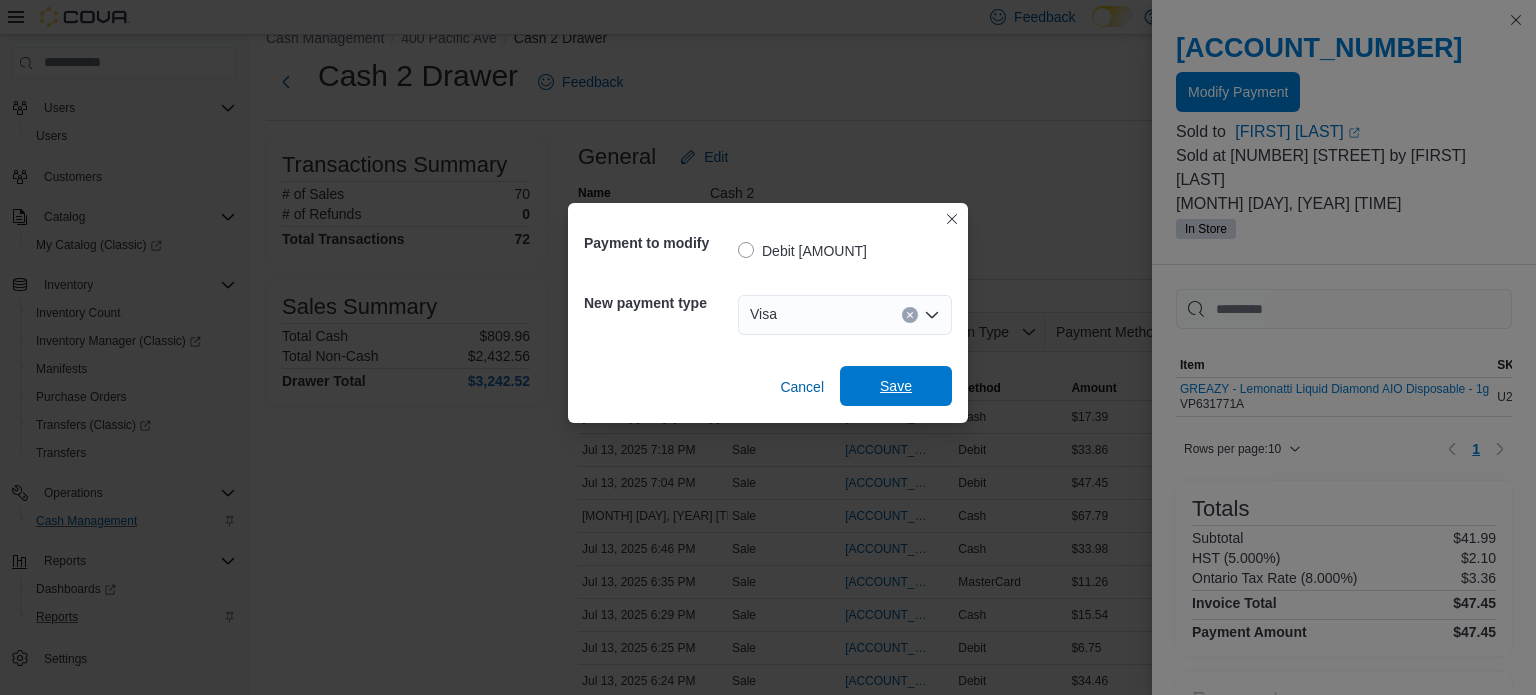 click on "Save" at bounding box center [896, 386] 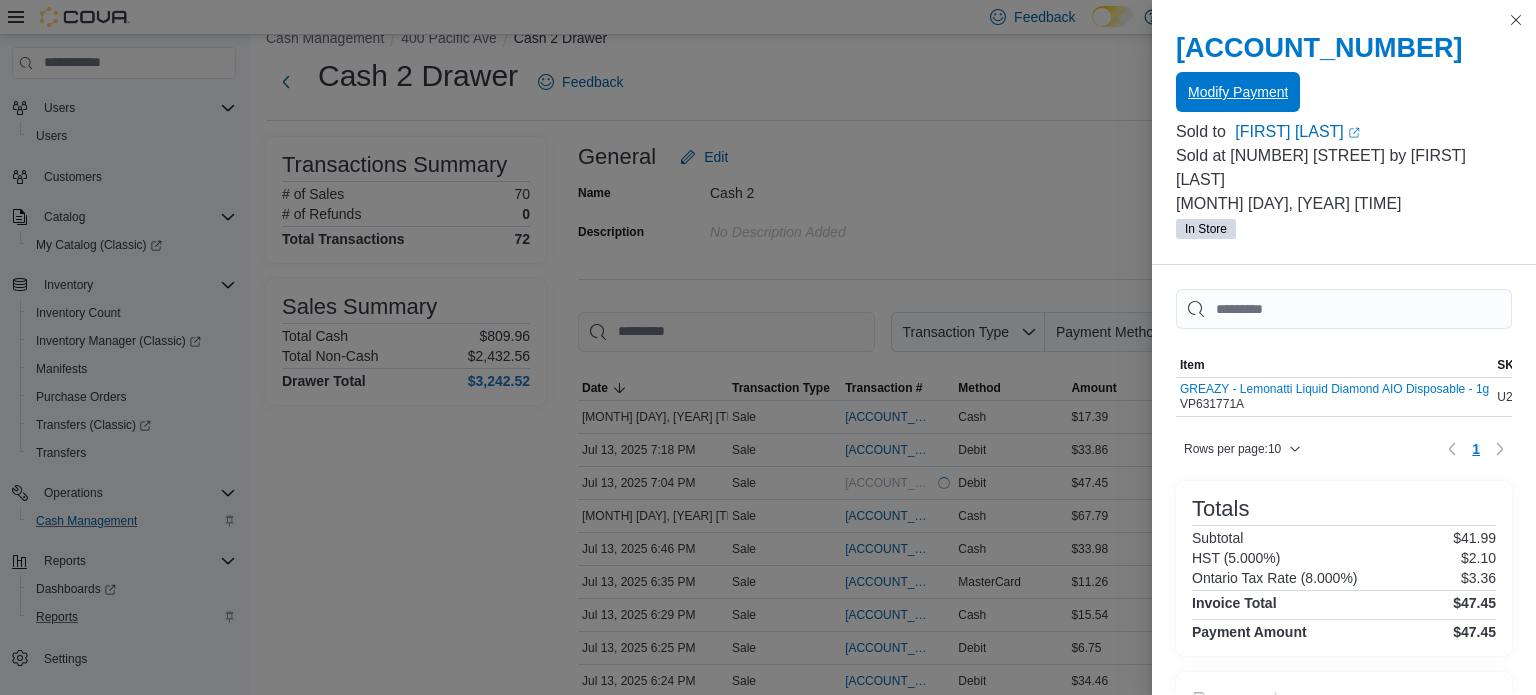 scroll, scrollTop: 0, scrollLeft: 0, axis: both 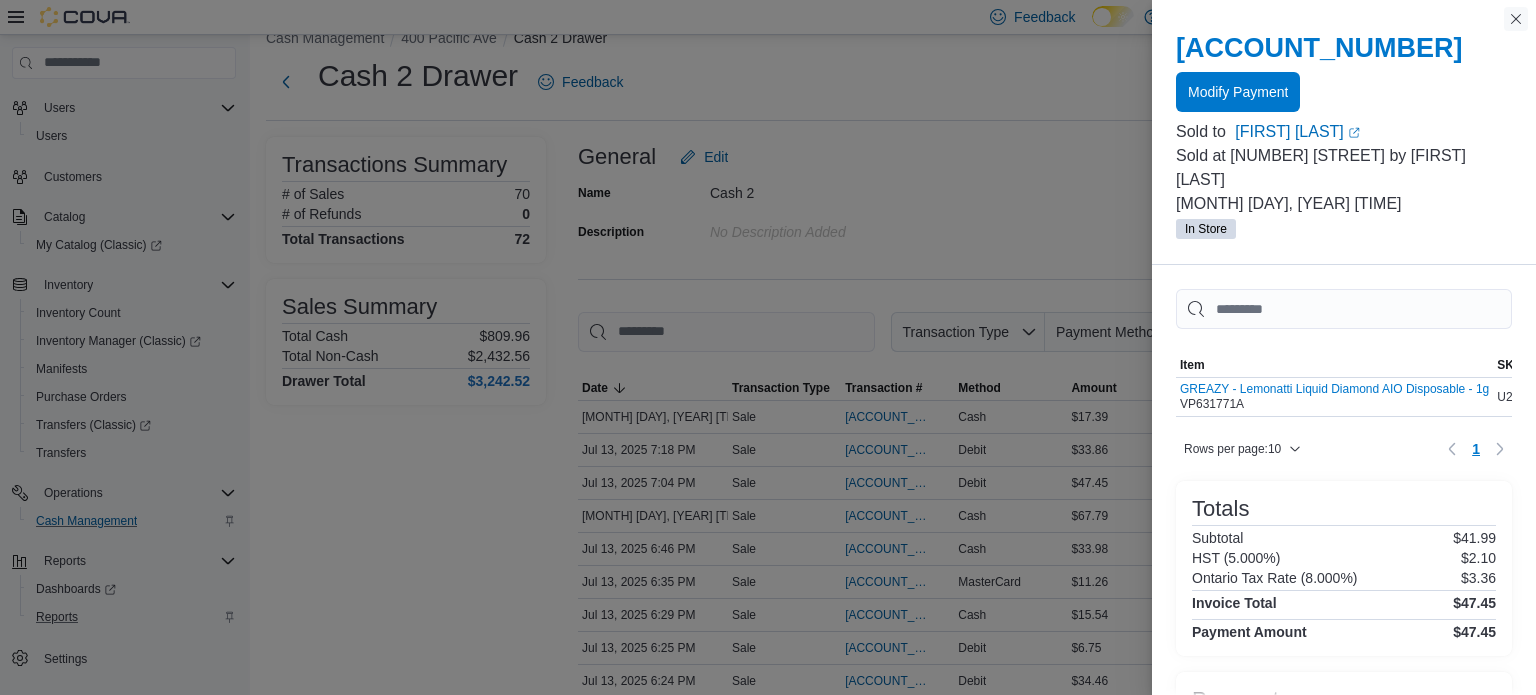 click at bounding box center [1516, 19] 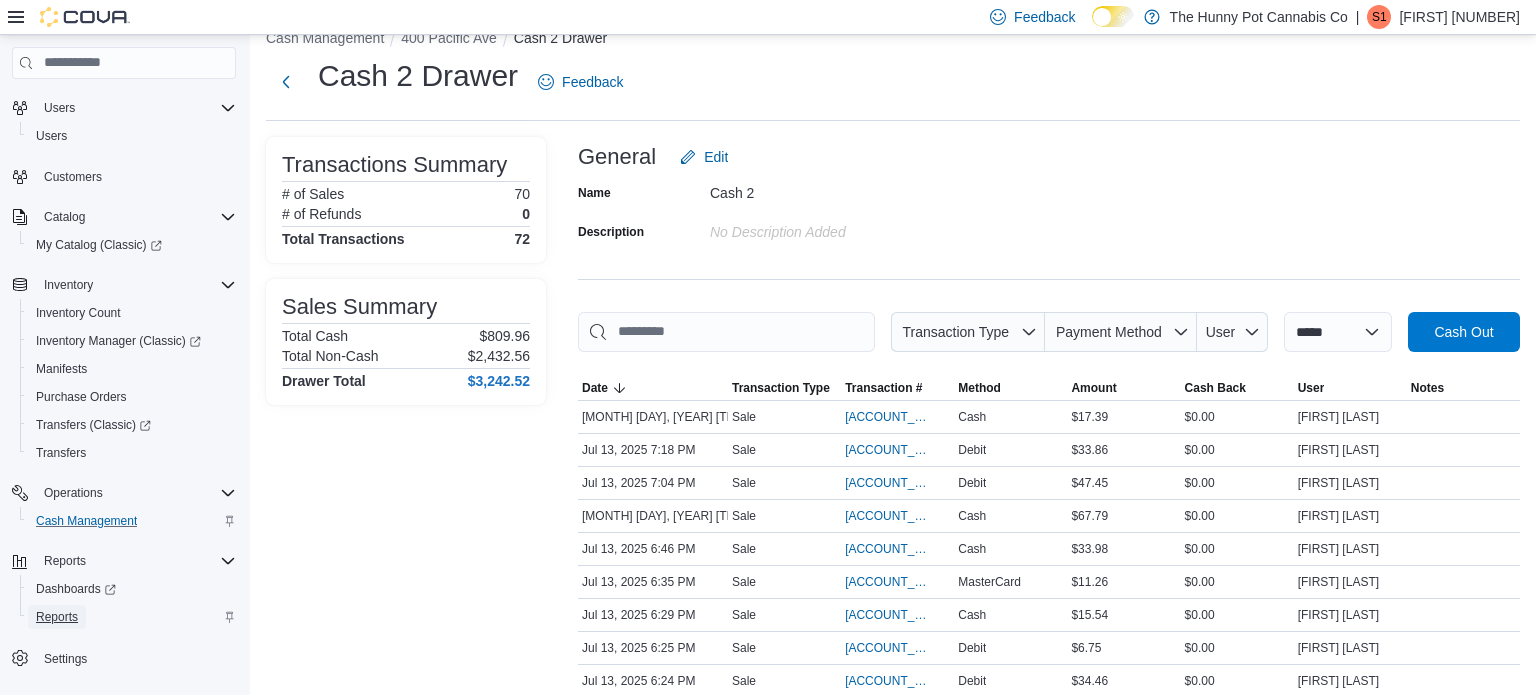 click on "Reports" at bounding box center (57, 617) 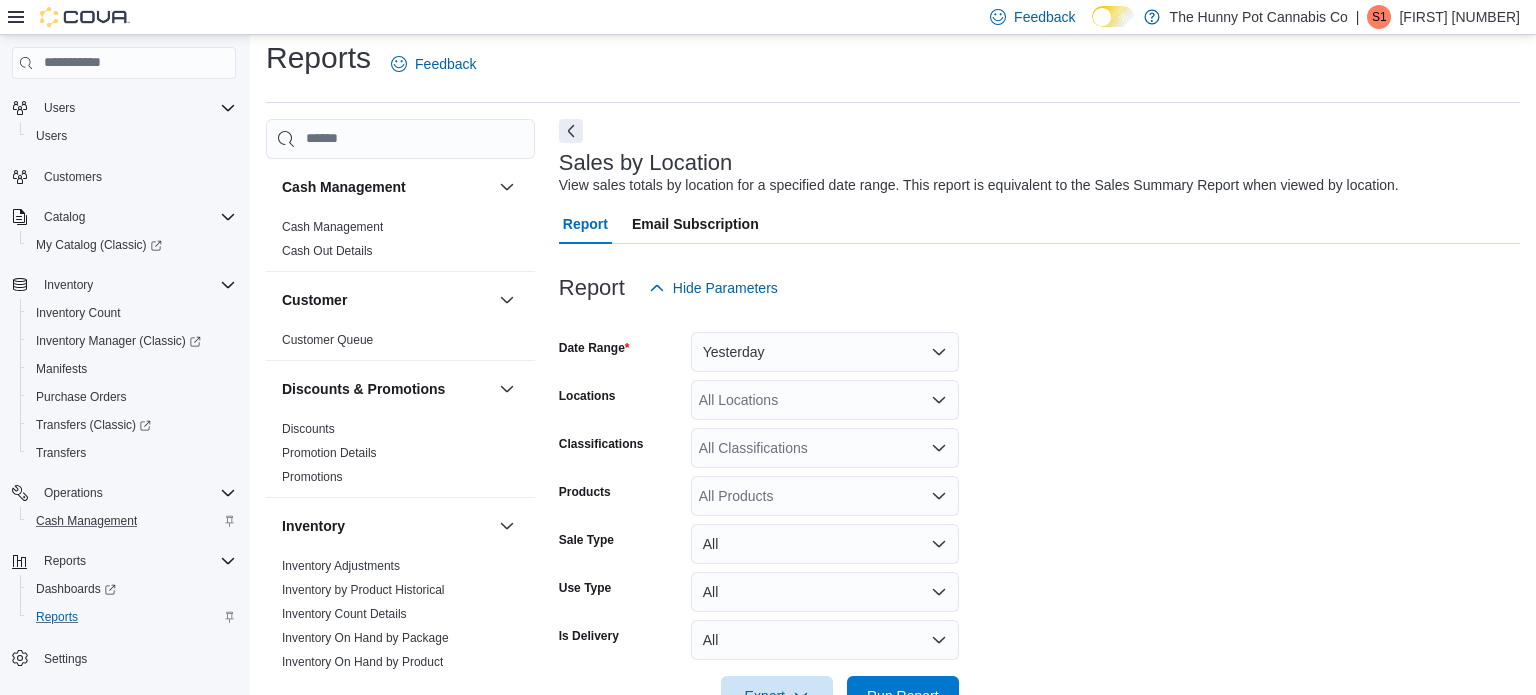 scroll, scrollTop: 46, scrollLeft: 0, axis: vertical 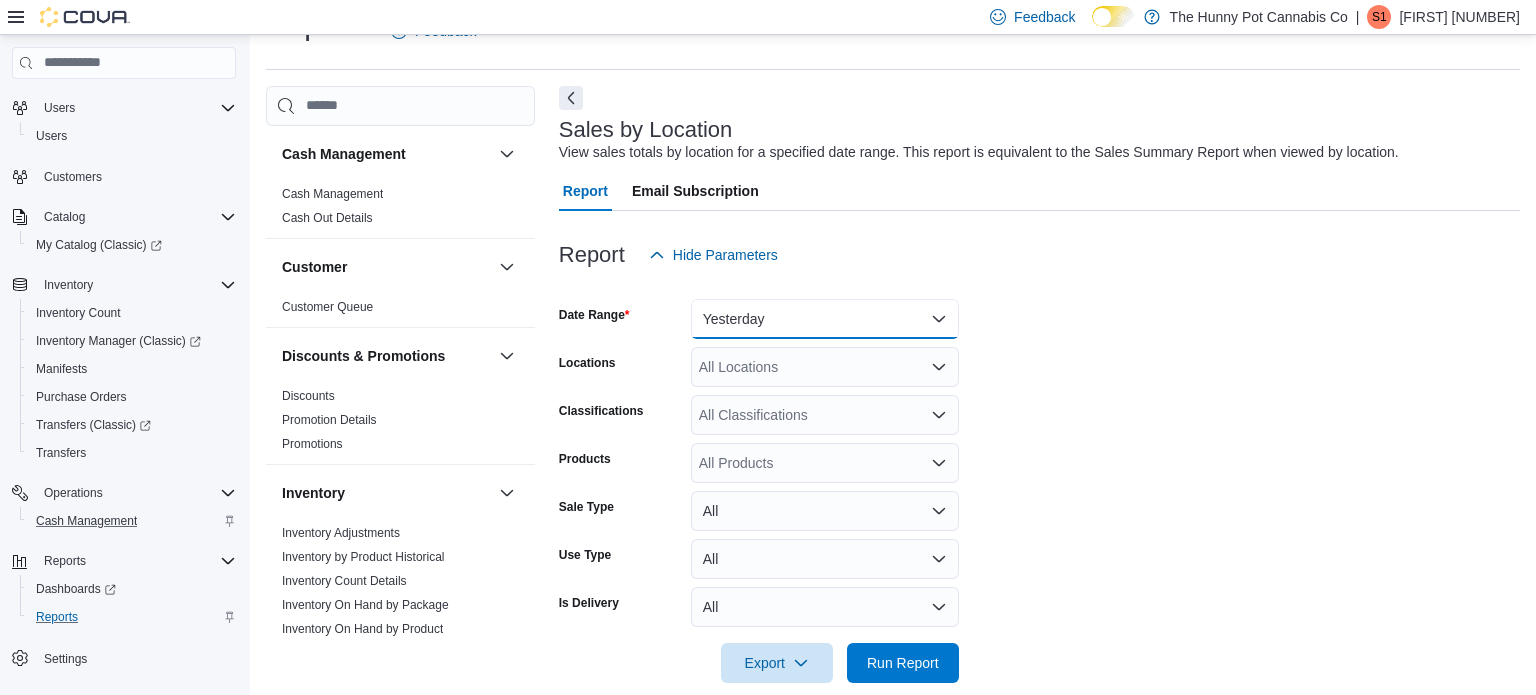 click on "Yesterday" at bounding box center (825, 319) 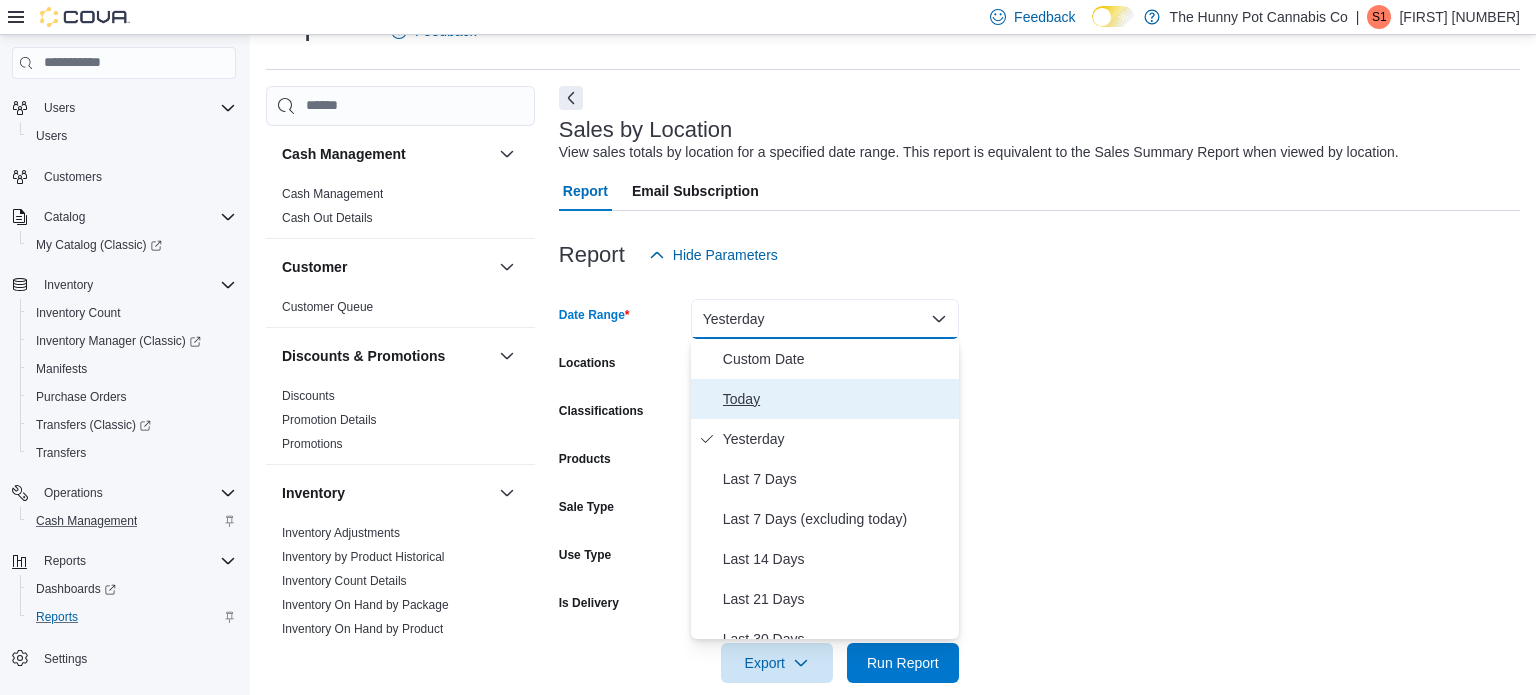click on "Today" at bounding box center (837, 399) 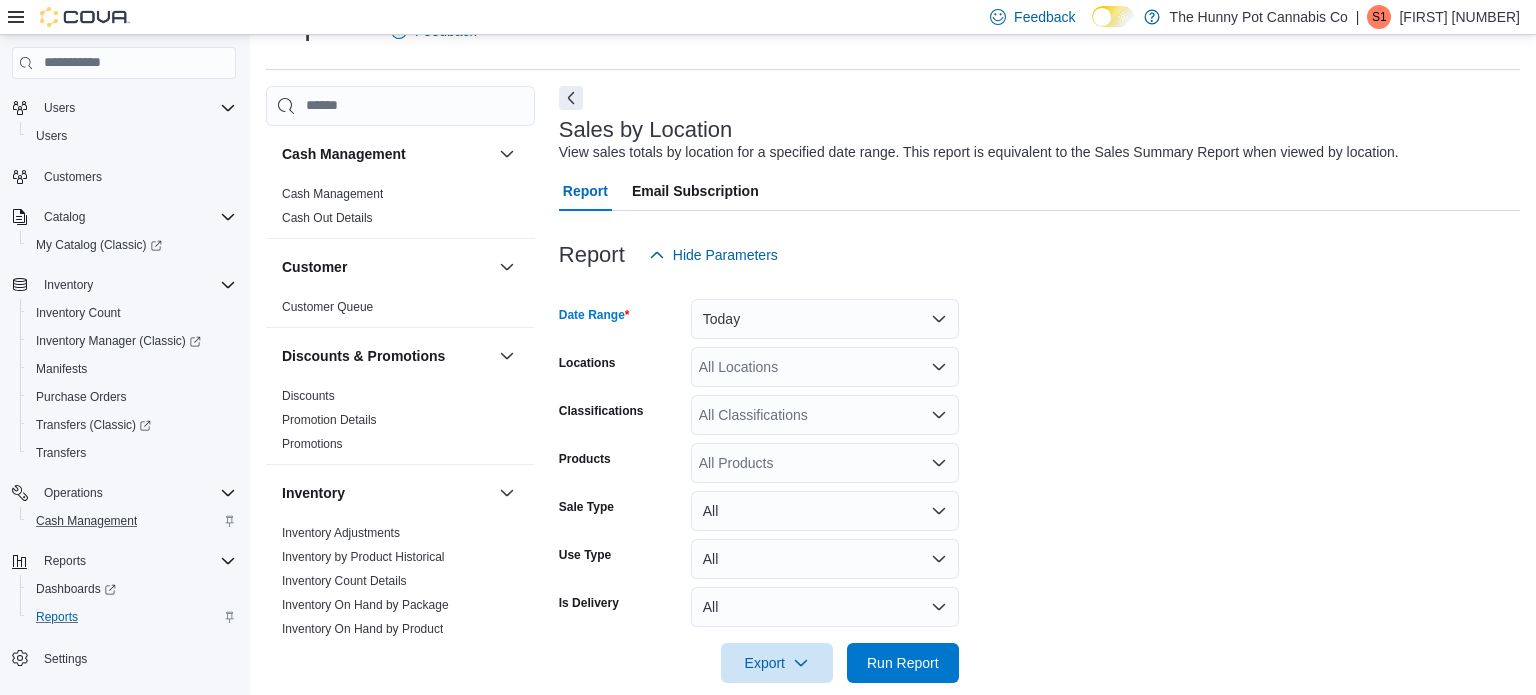 click on "All Locations" at bounding box center [825, 367] 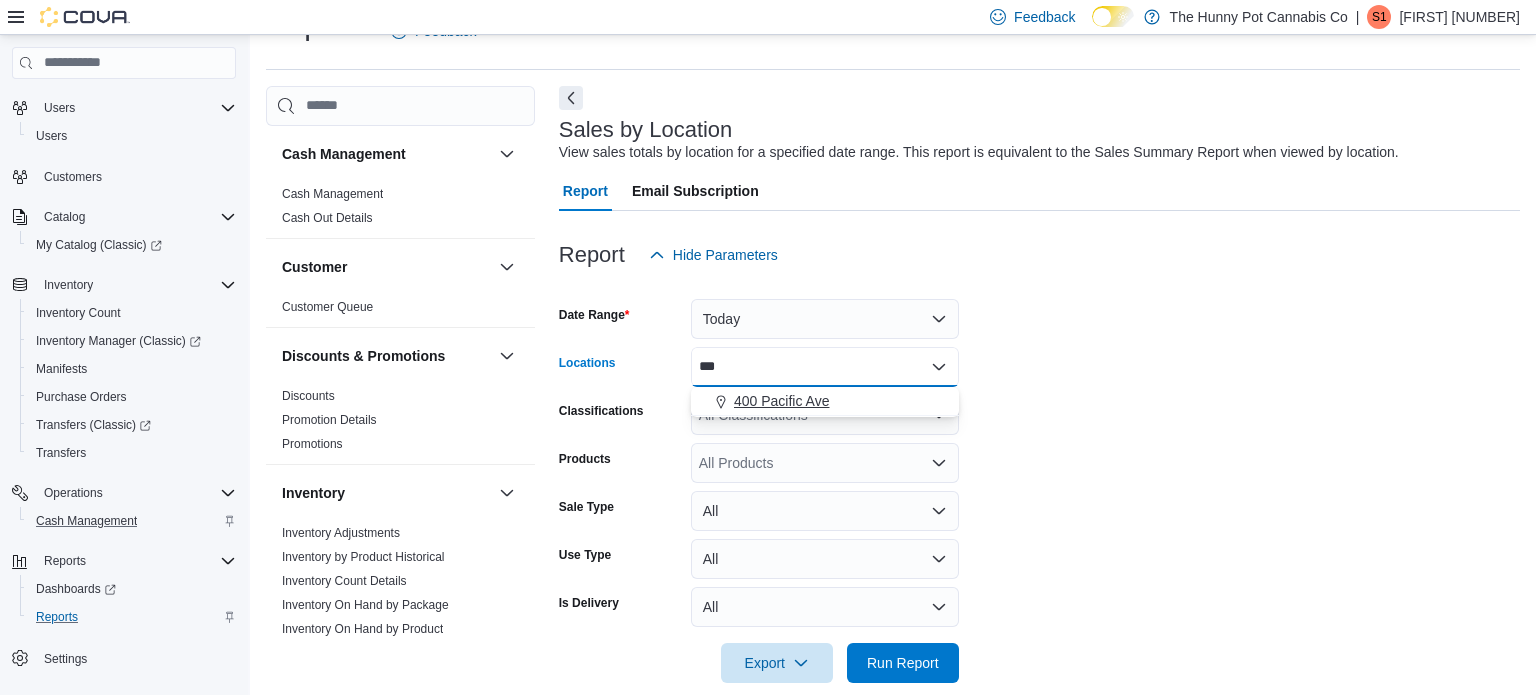 type on "***" 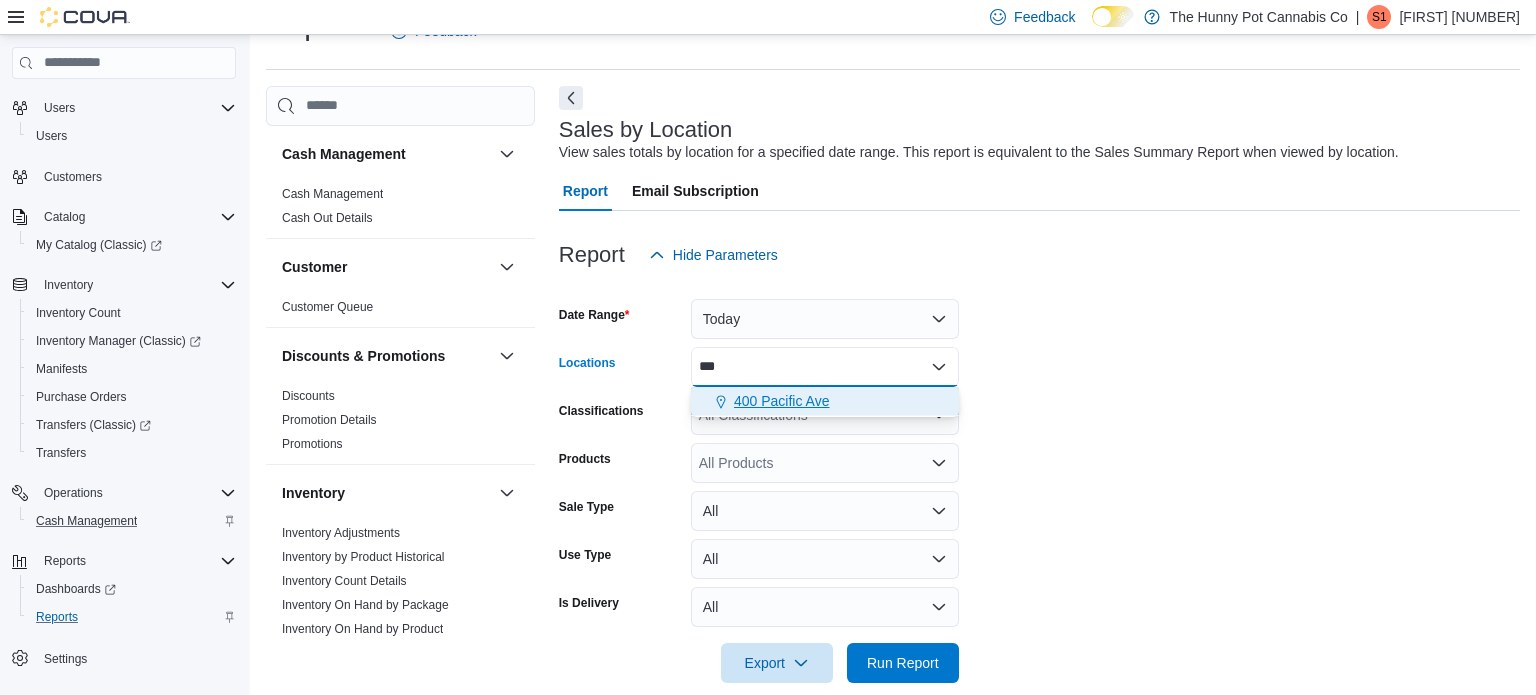 click on "400 Pacific Ave" at bounding box center (781, 401) 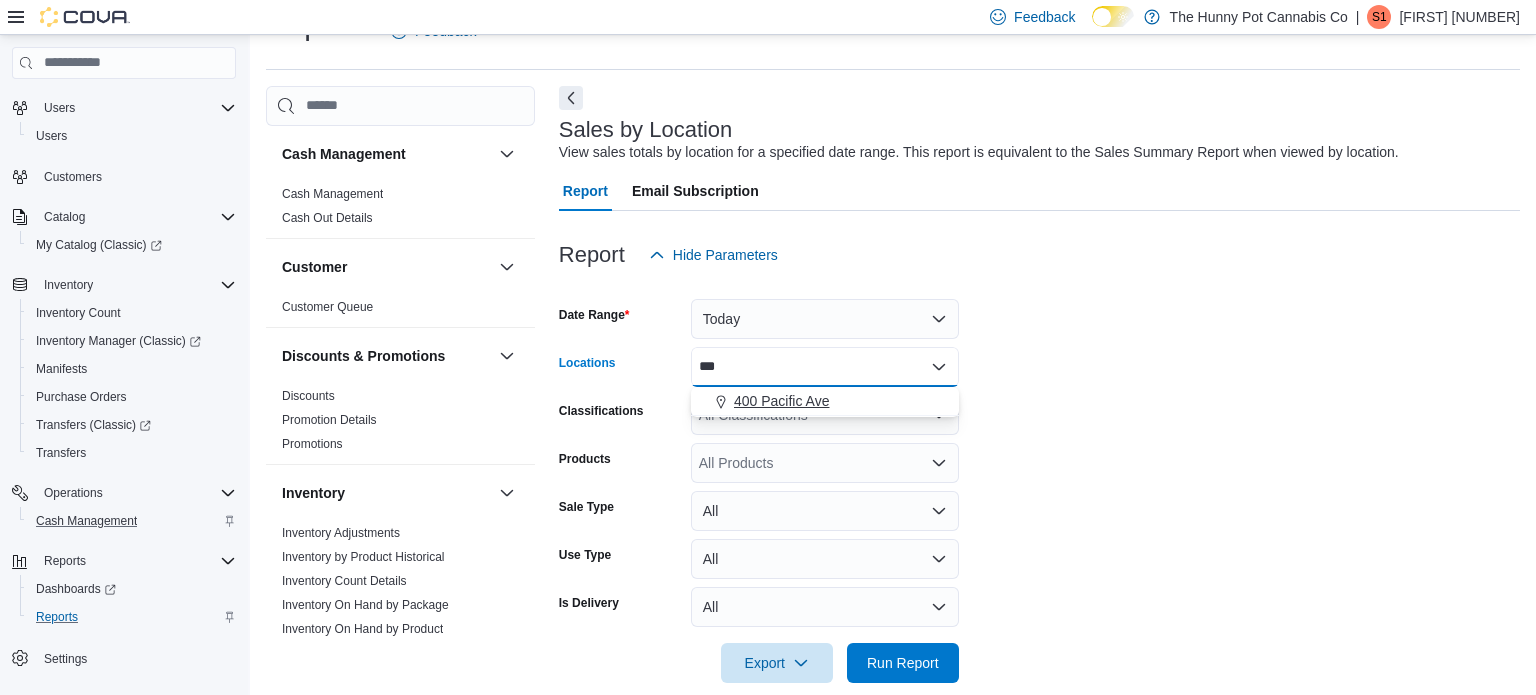 type 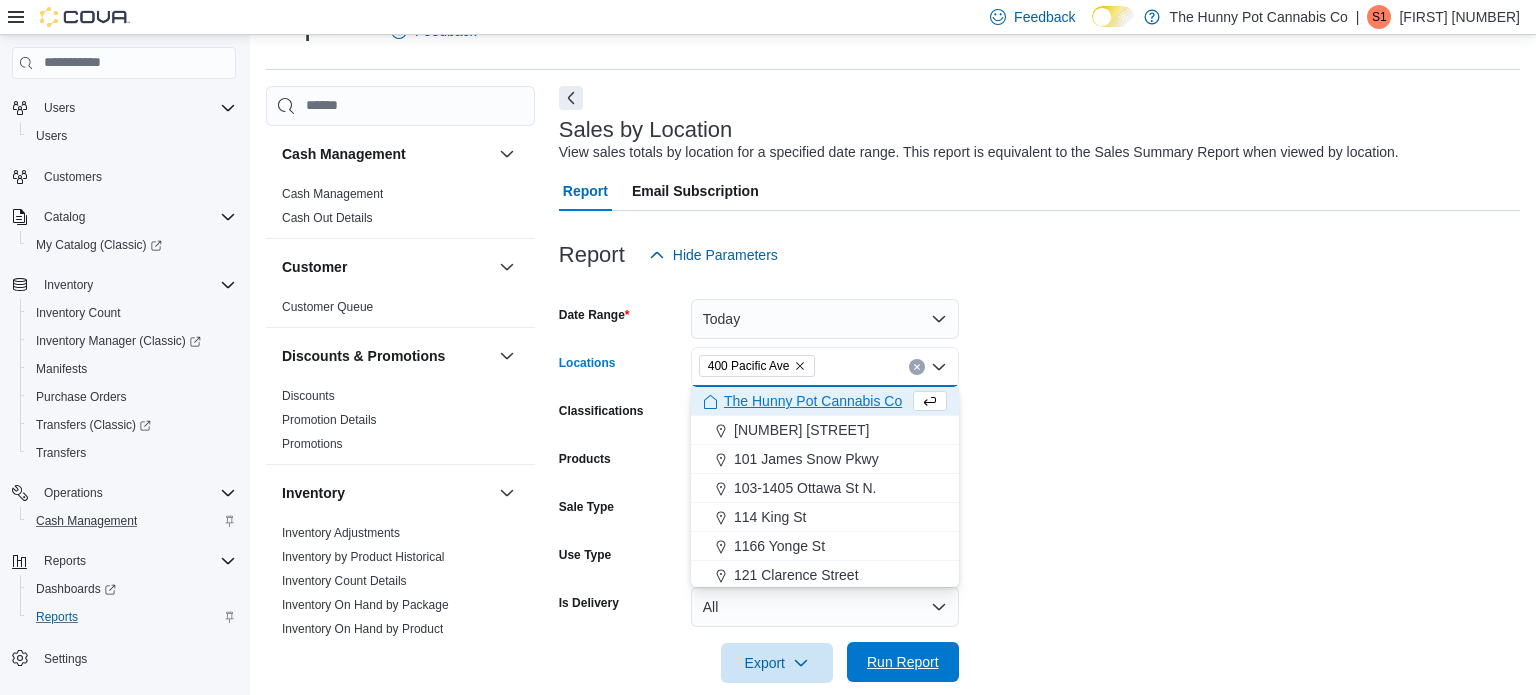 click on "Run Report" at bounding box center [903, 662] 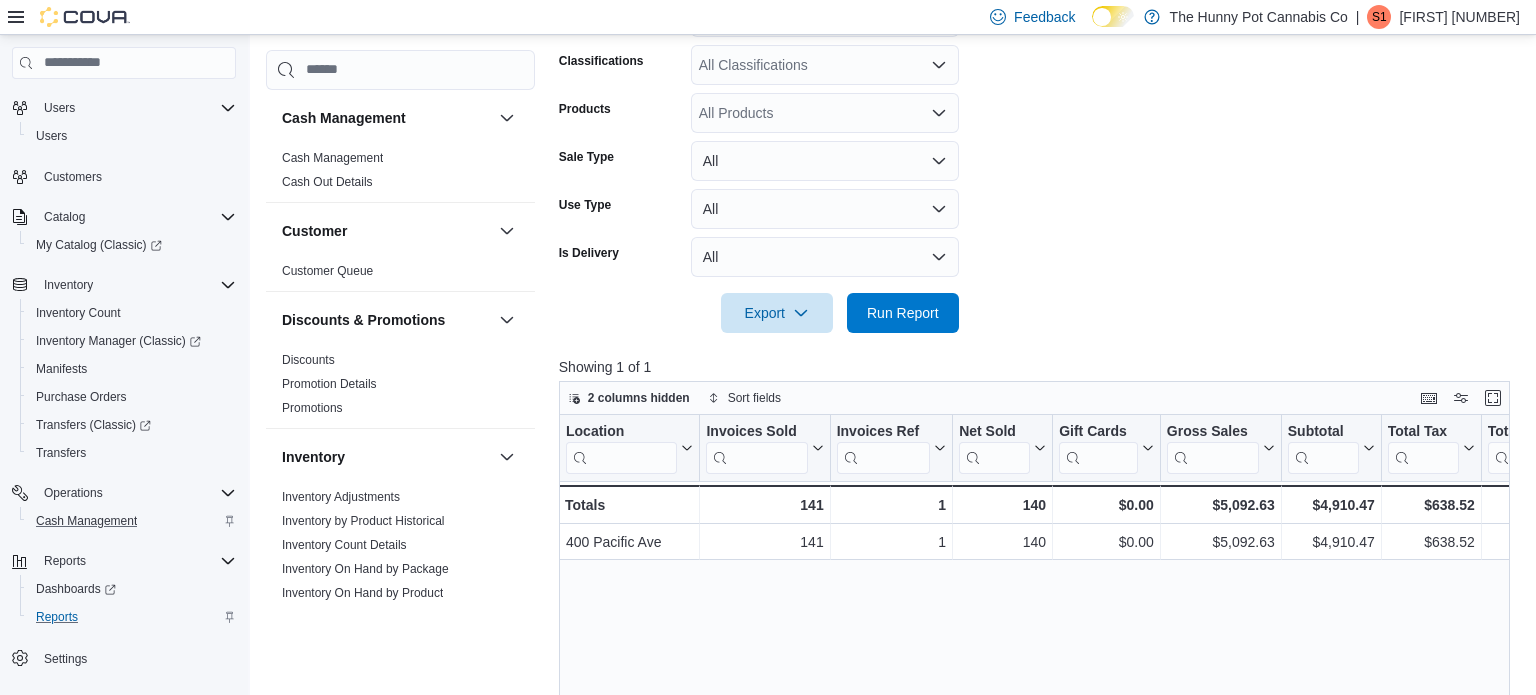 scroll, scrollTop: 399, scrollLeft: 0, axis: vertical 